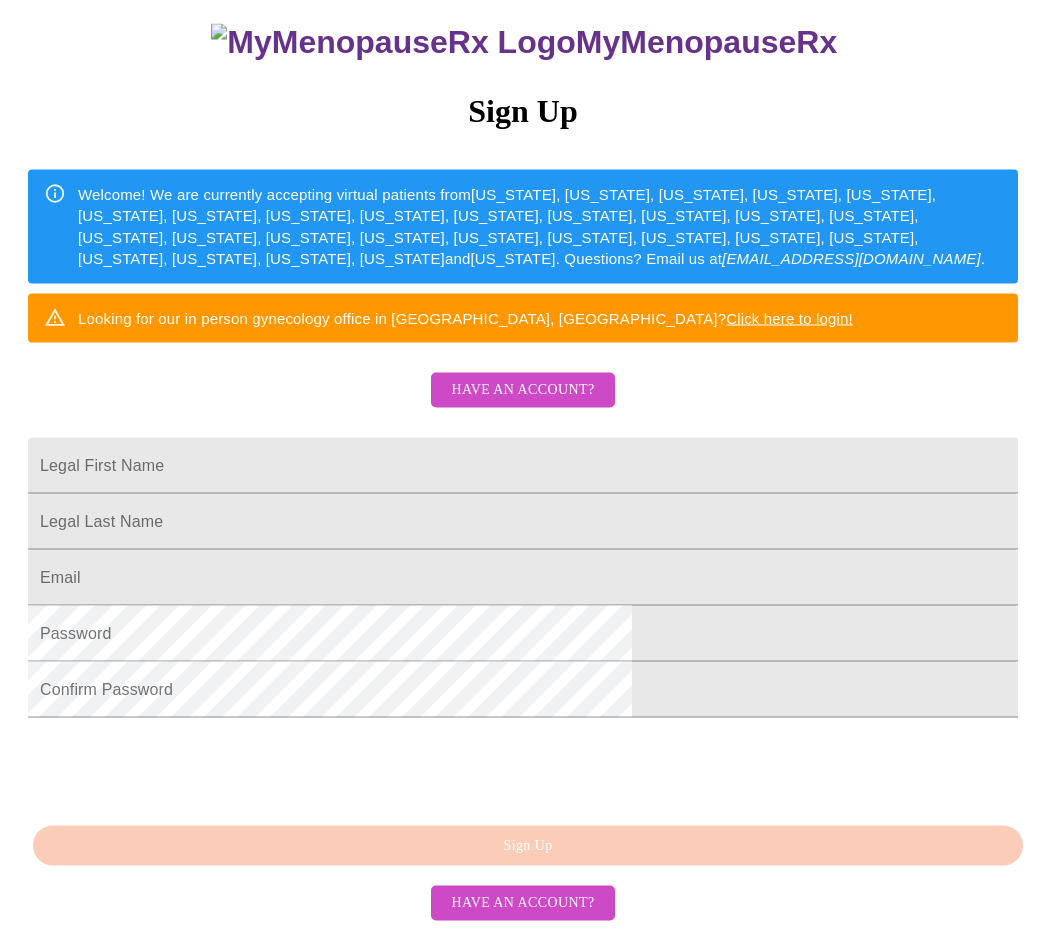 scroll, scrollTop: 20, scrollLeft: 0, axis: vertical 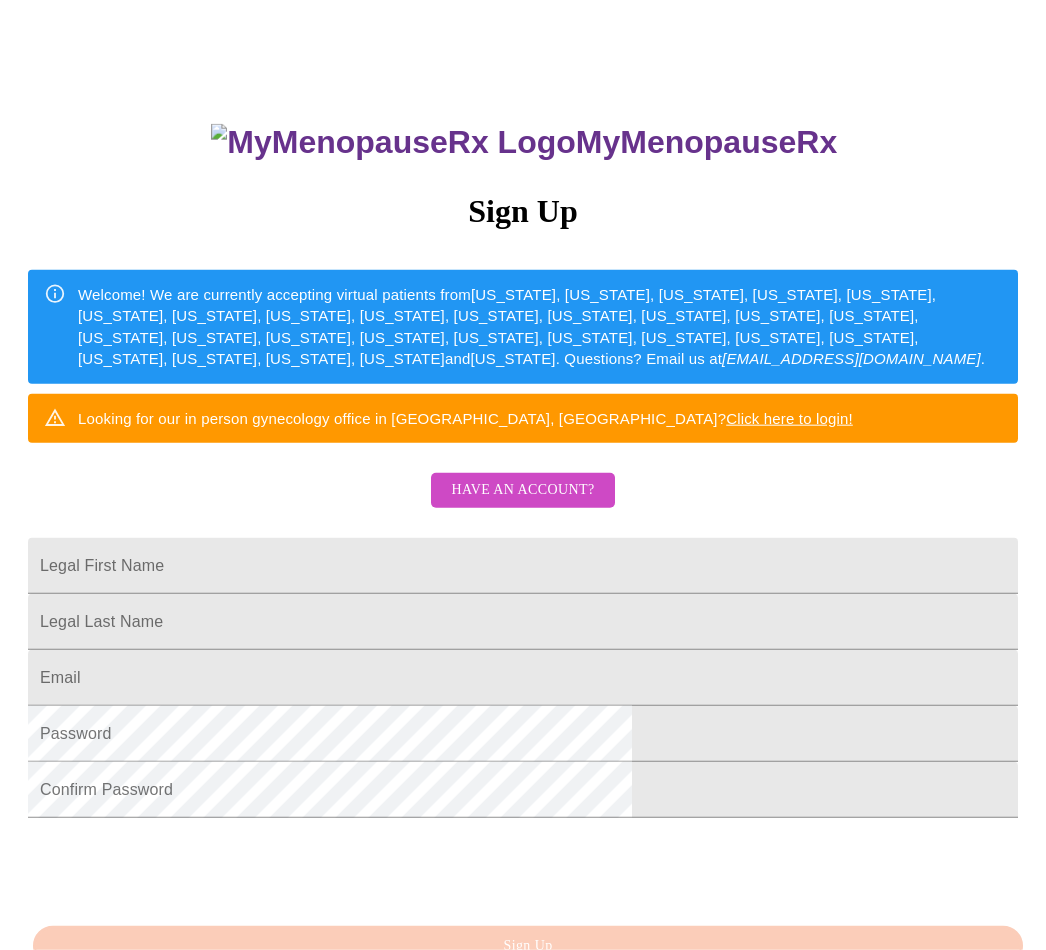 click on "Have an account?" at bounding box center (522, 490) 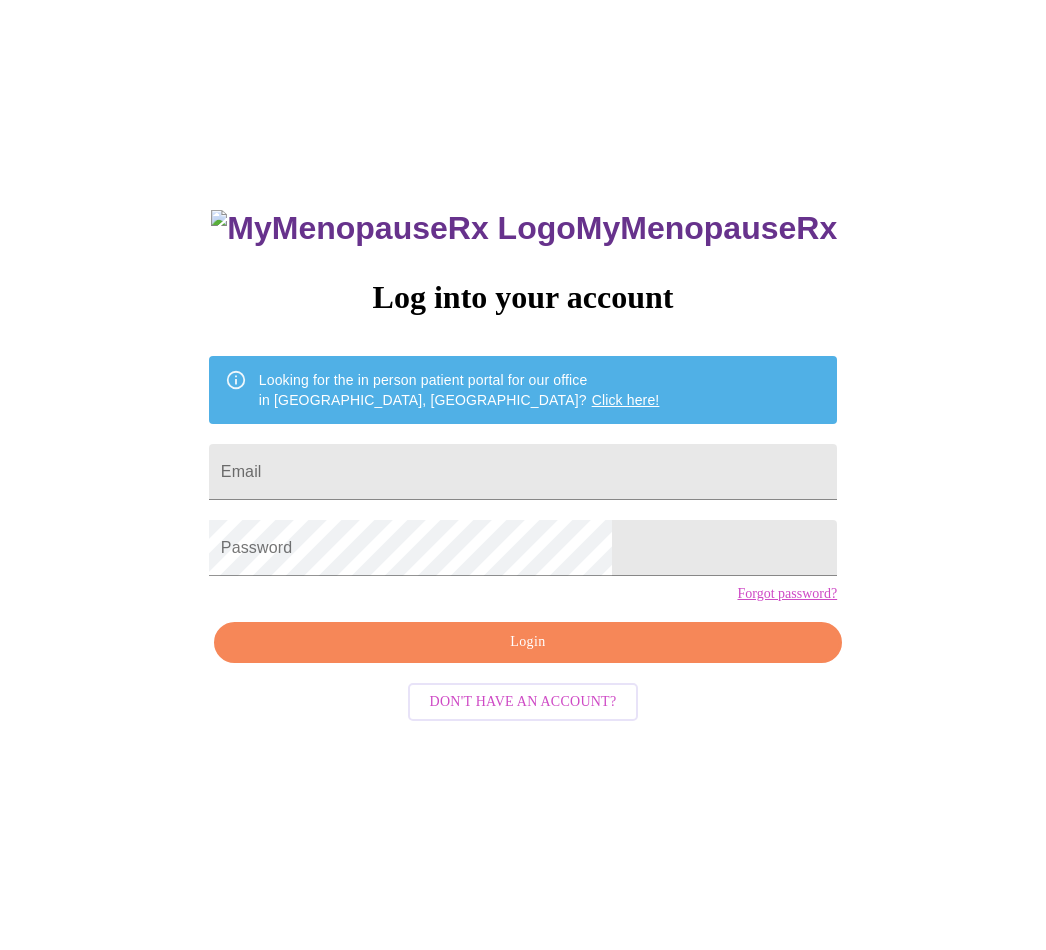 click on "Email" at bounding box center [523, 472] 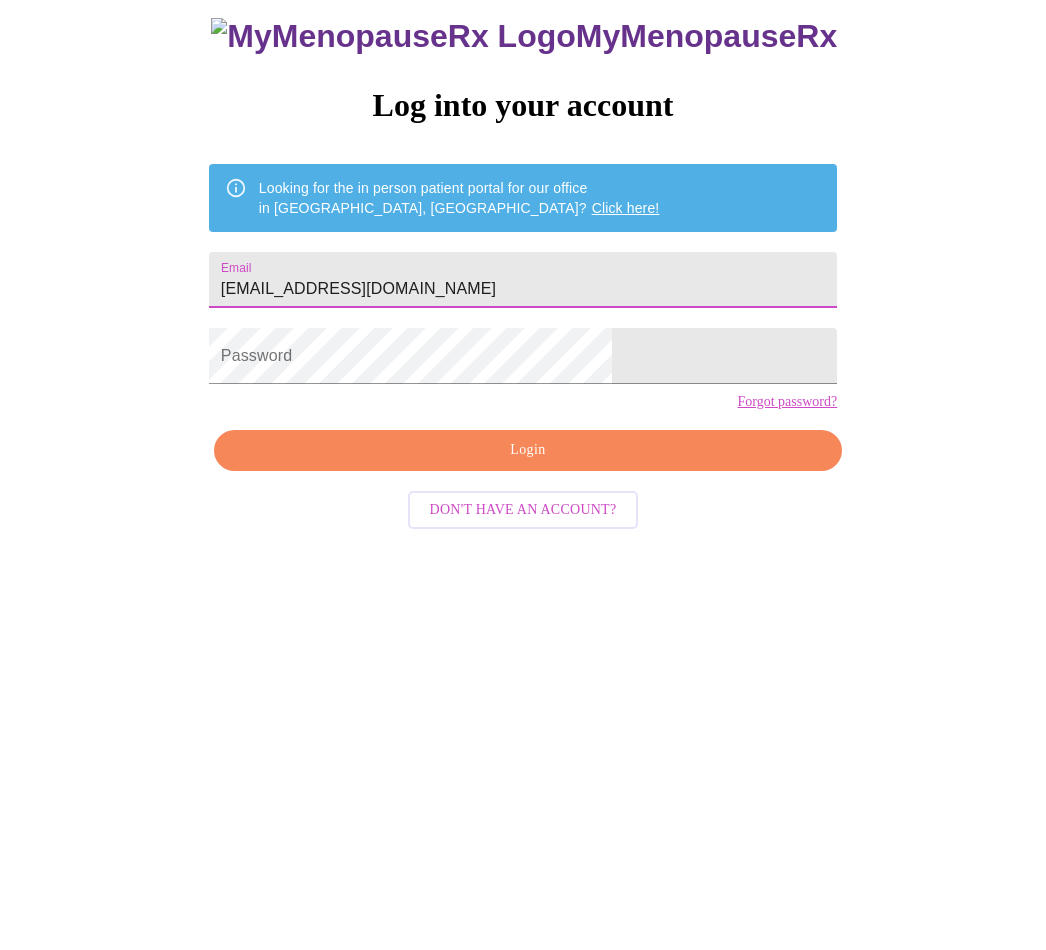 type on "[EMAIL_ADDRESS][DOMAIN_NAME]" 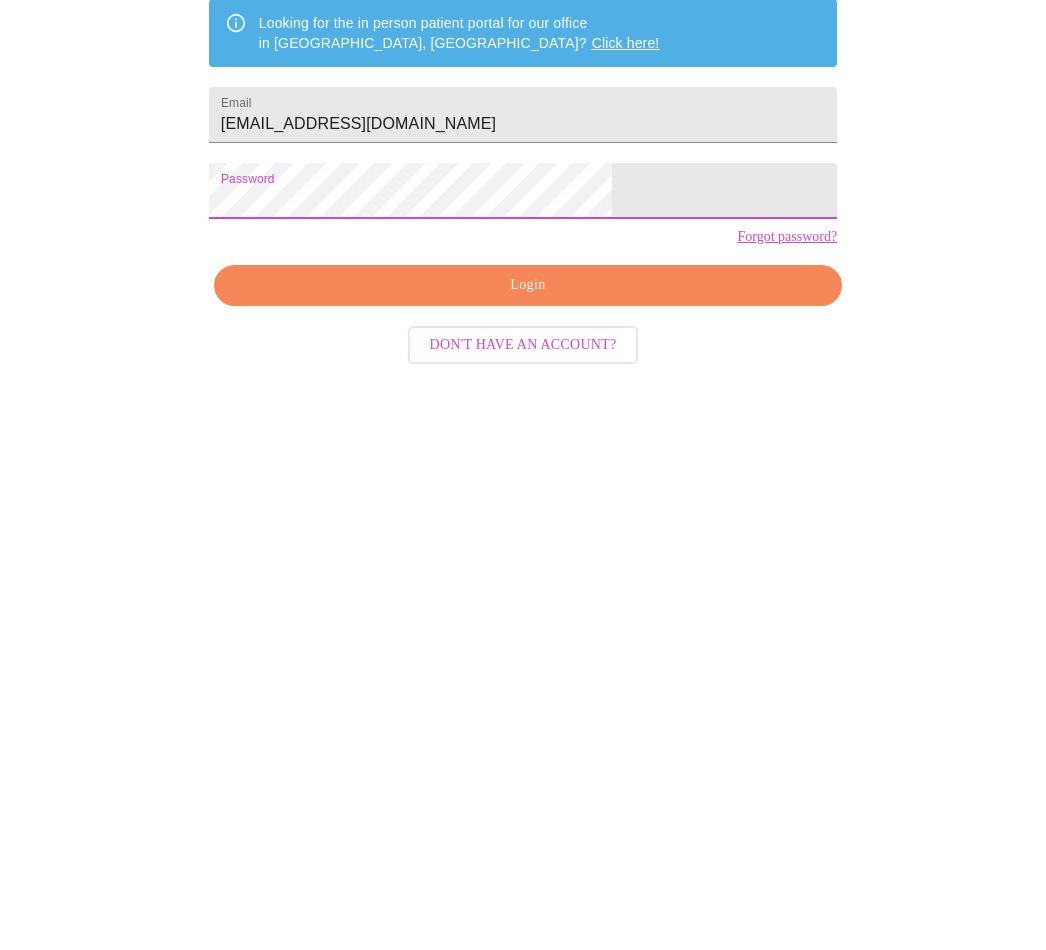 click on "Login" at bounding box center (528, 642) 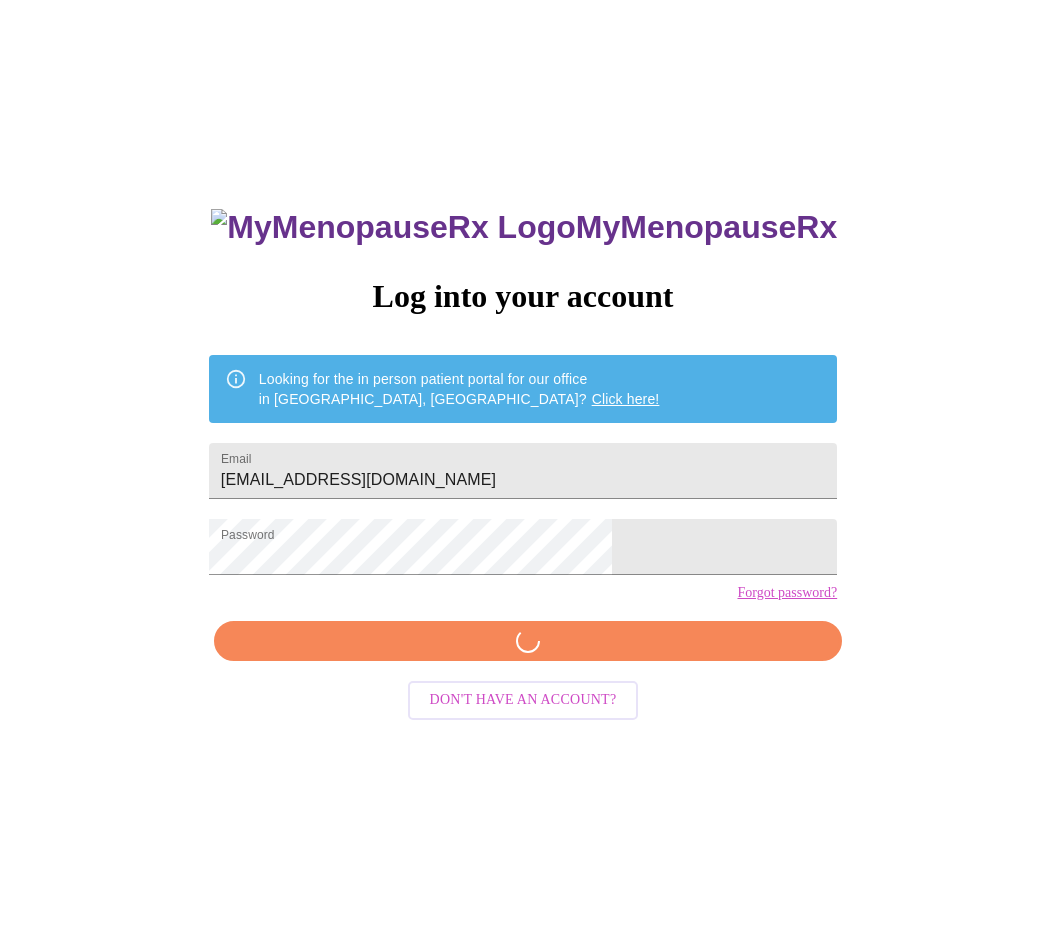 scroll, scrollTop: 0, scrollLeft: 0, axis: both 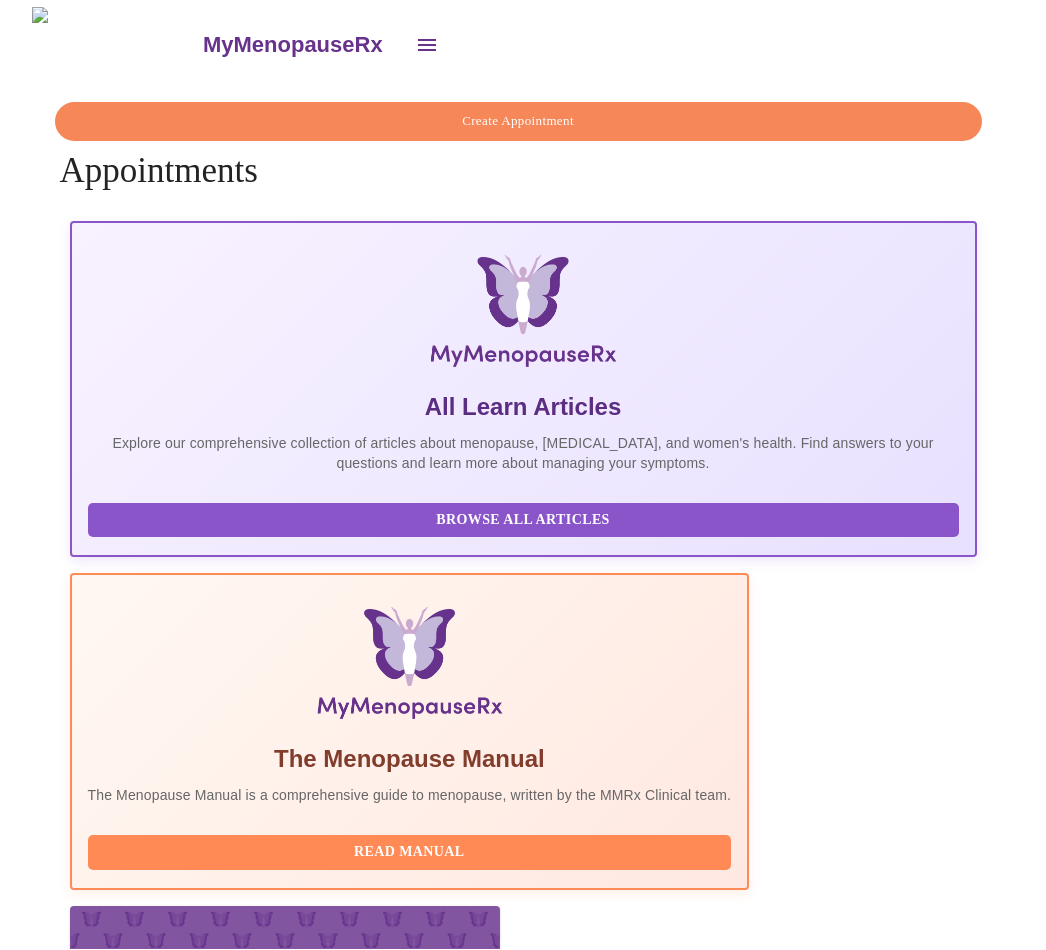 click on "Create Appointment" at bounding box center [523, 2696] 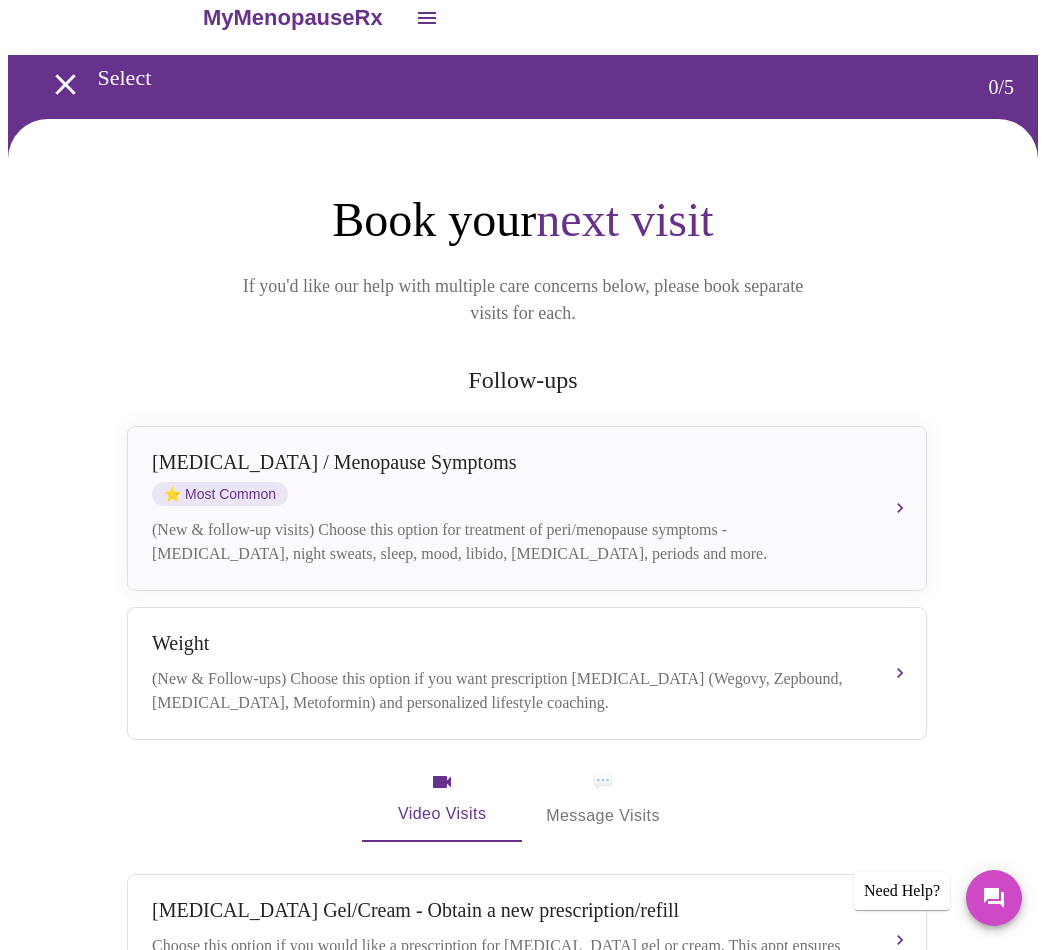 scroll, scrollTop: 61, scrollLeft: 0, axis: vertical 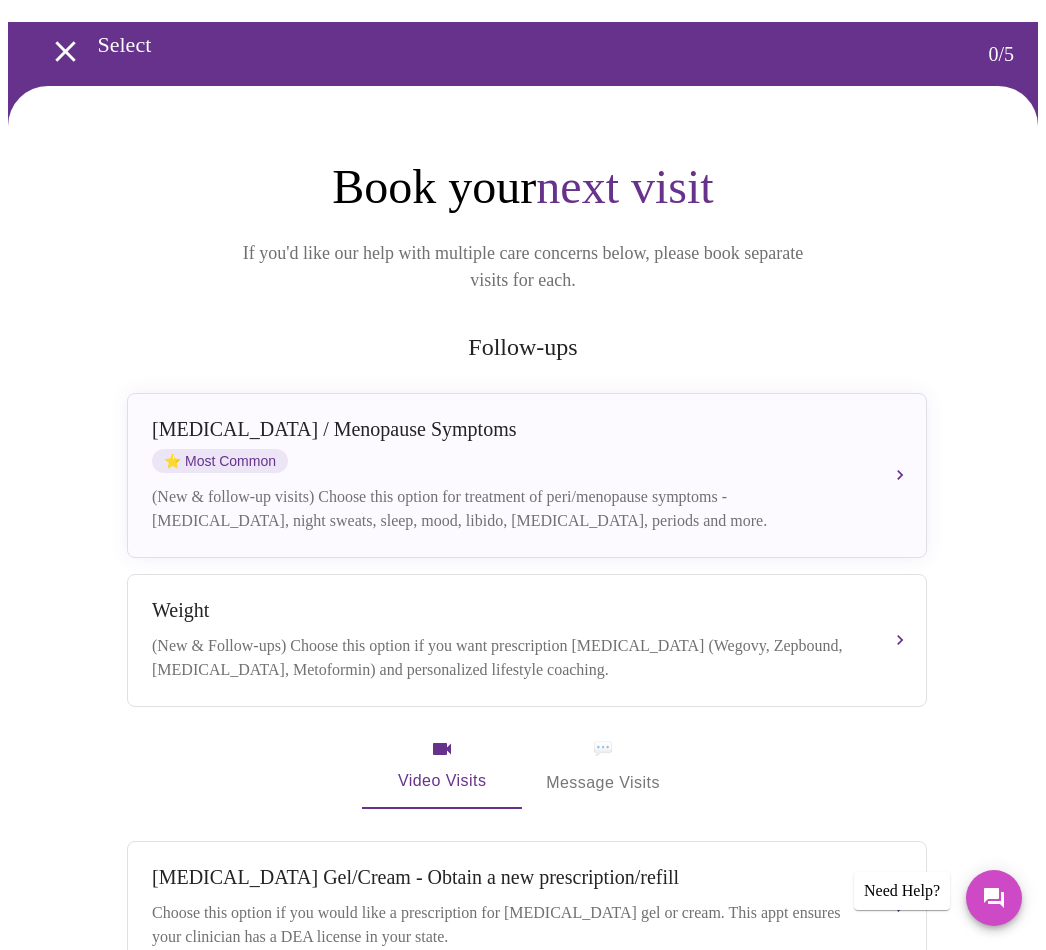 click on "Weight (New & Follow-ups) Choose this option if you want prescription [MEDICAL_DATA] (Wegovy, Zepbound, [MEDICAL_DATA], Metoformin) and personalized lifestyle coaching." at bounding box center (527, 640) 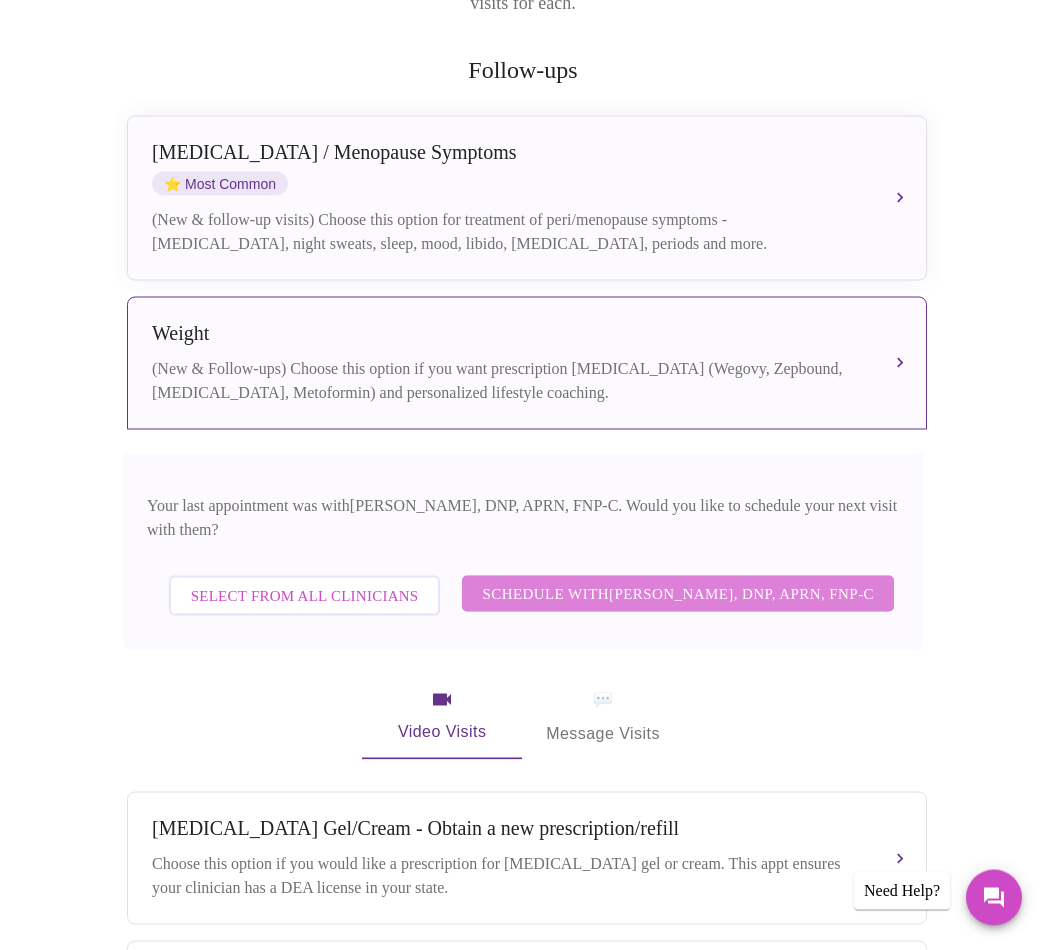 scroll, scrollTop: 339, scrollLeft: 0, axis: vertical 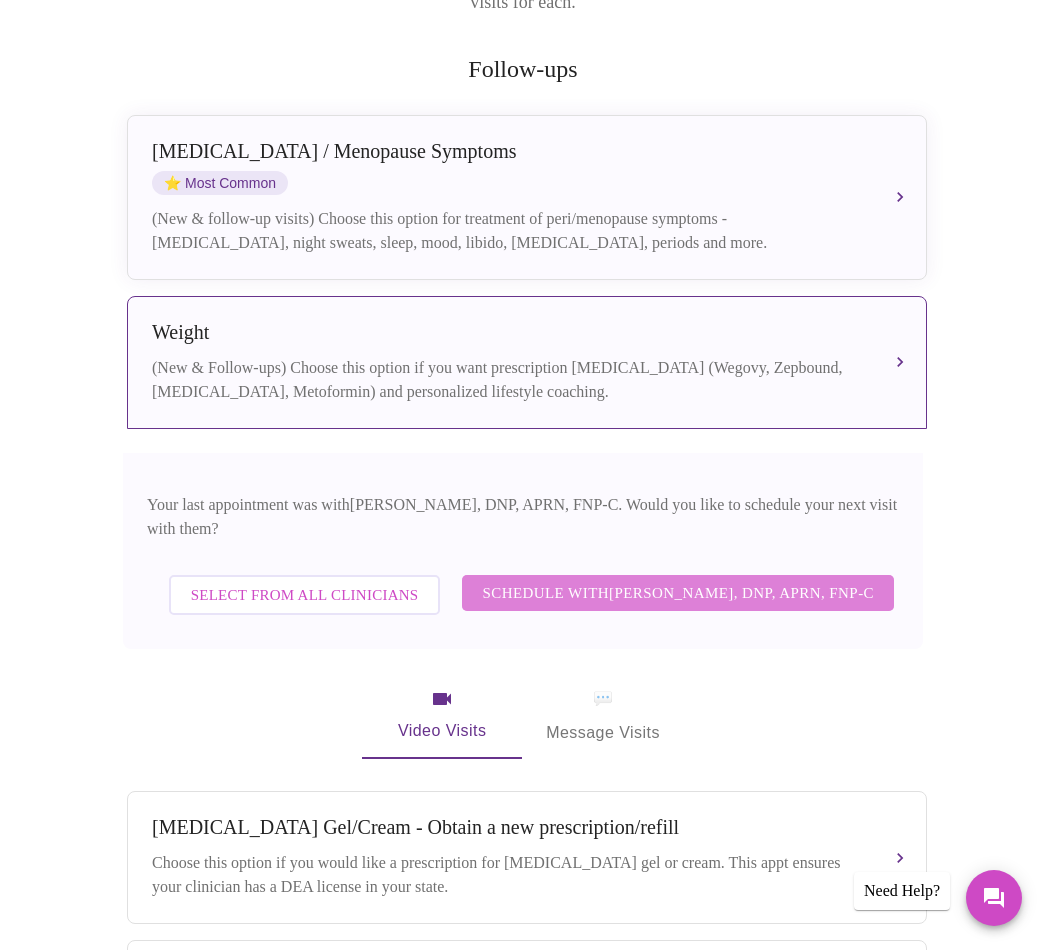 click on "Schedule with  [PERSON_NAME], DNP, APRN, FNP-C" at bounding box center [678, 593] 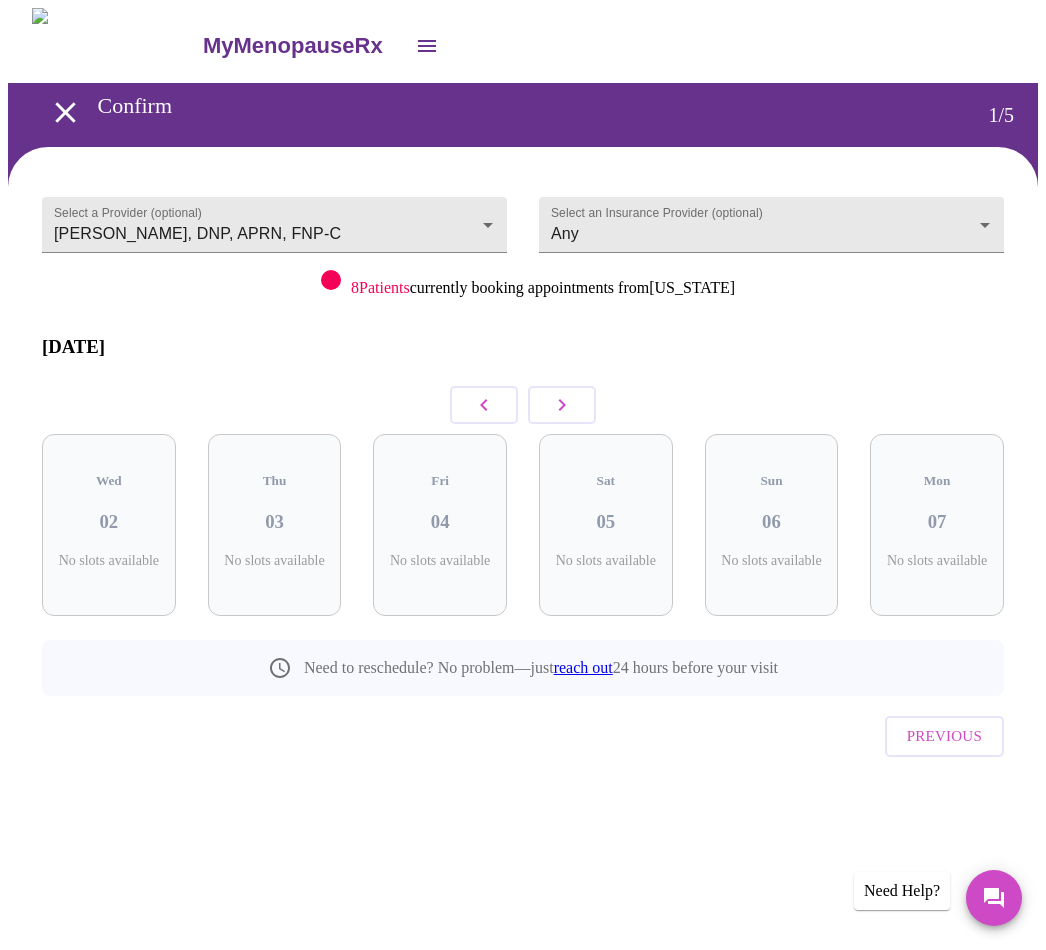 click 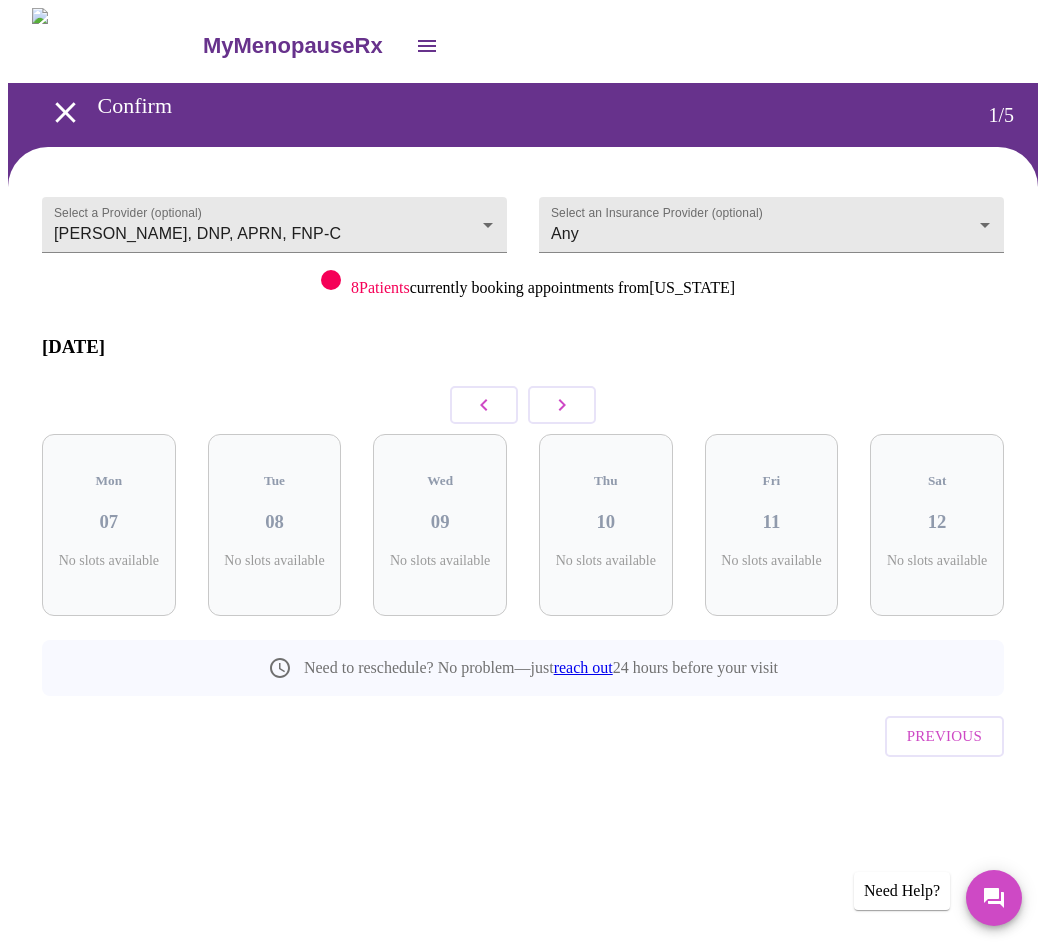 click at bounding box center [562, 405] 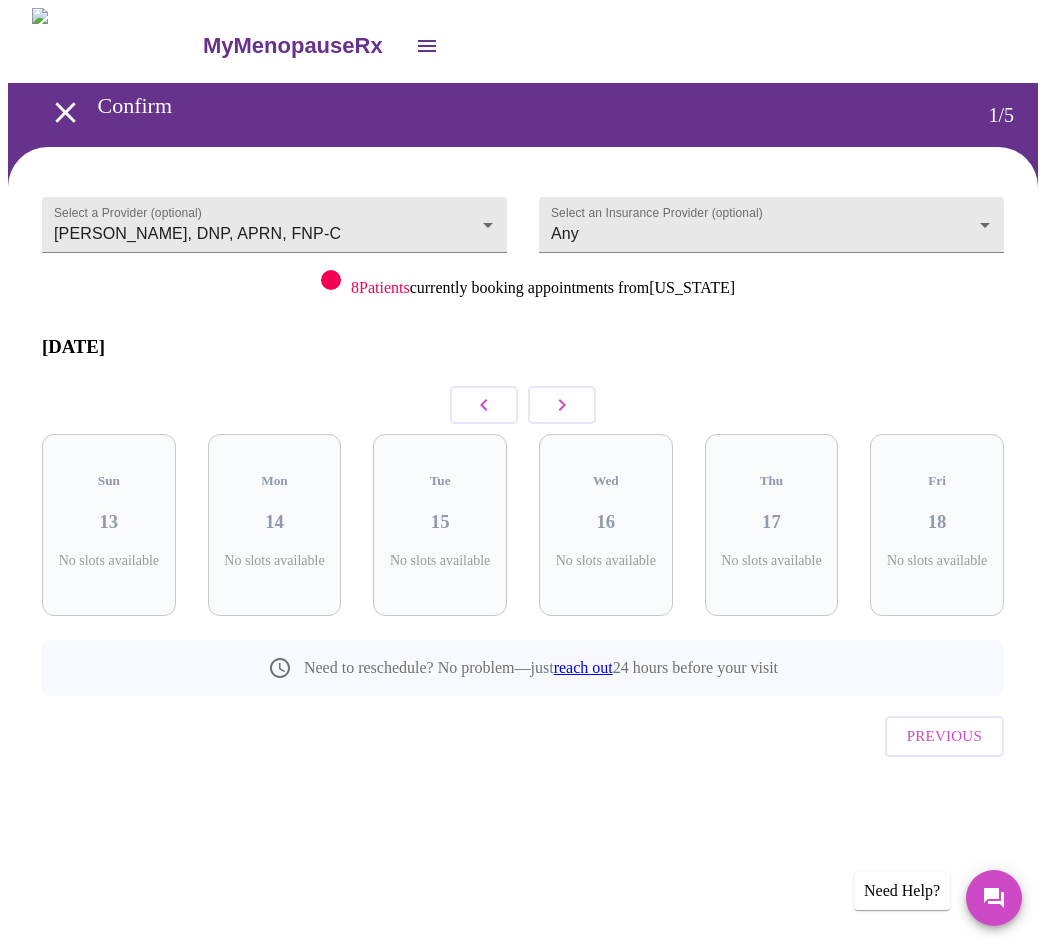 click 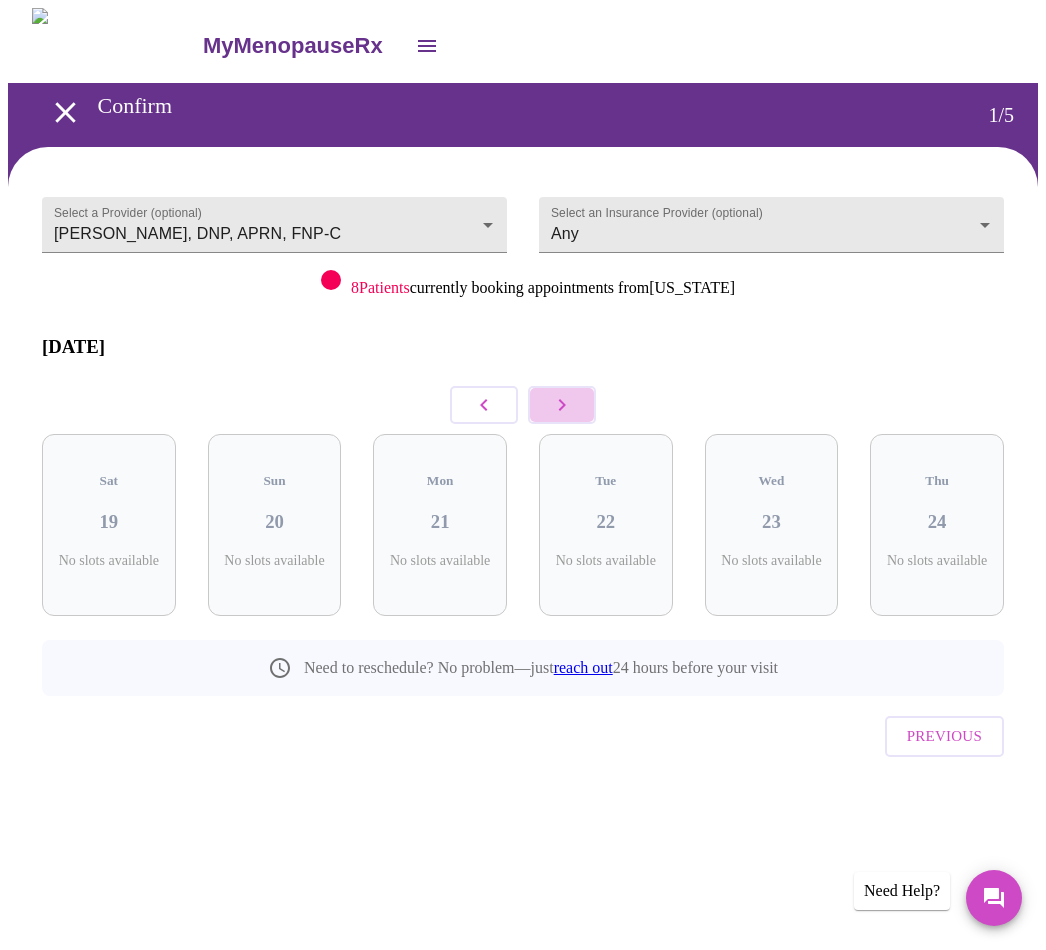 click 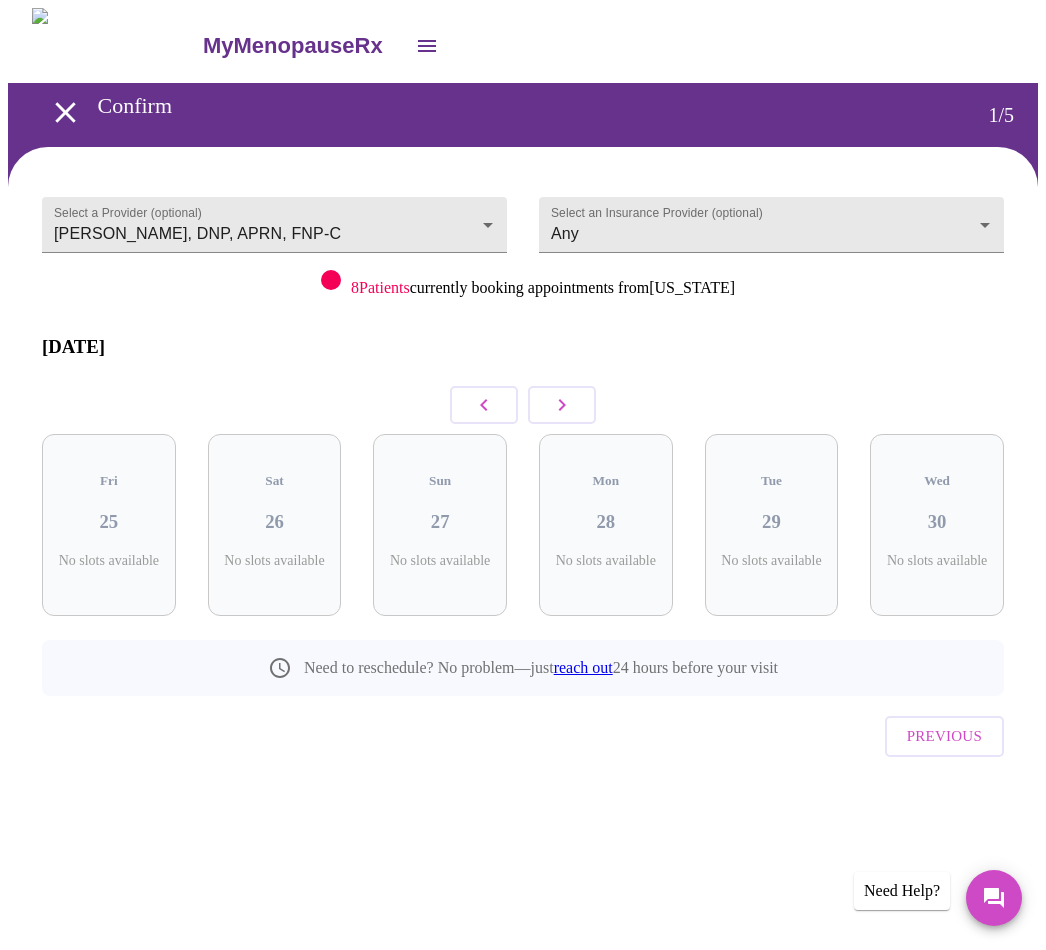 click 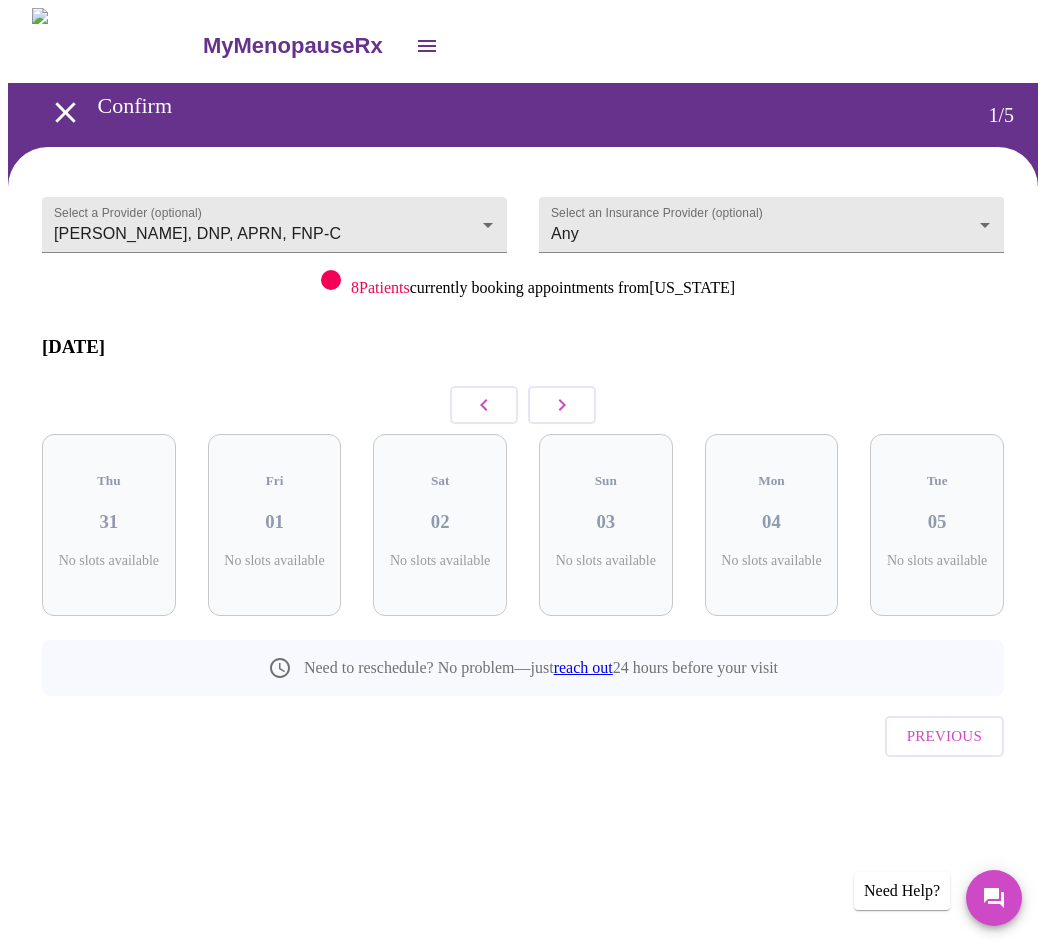 click 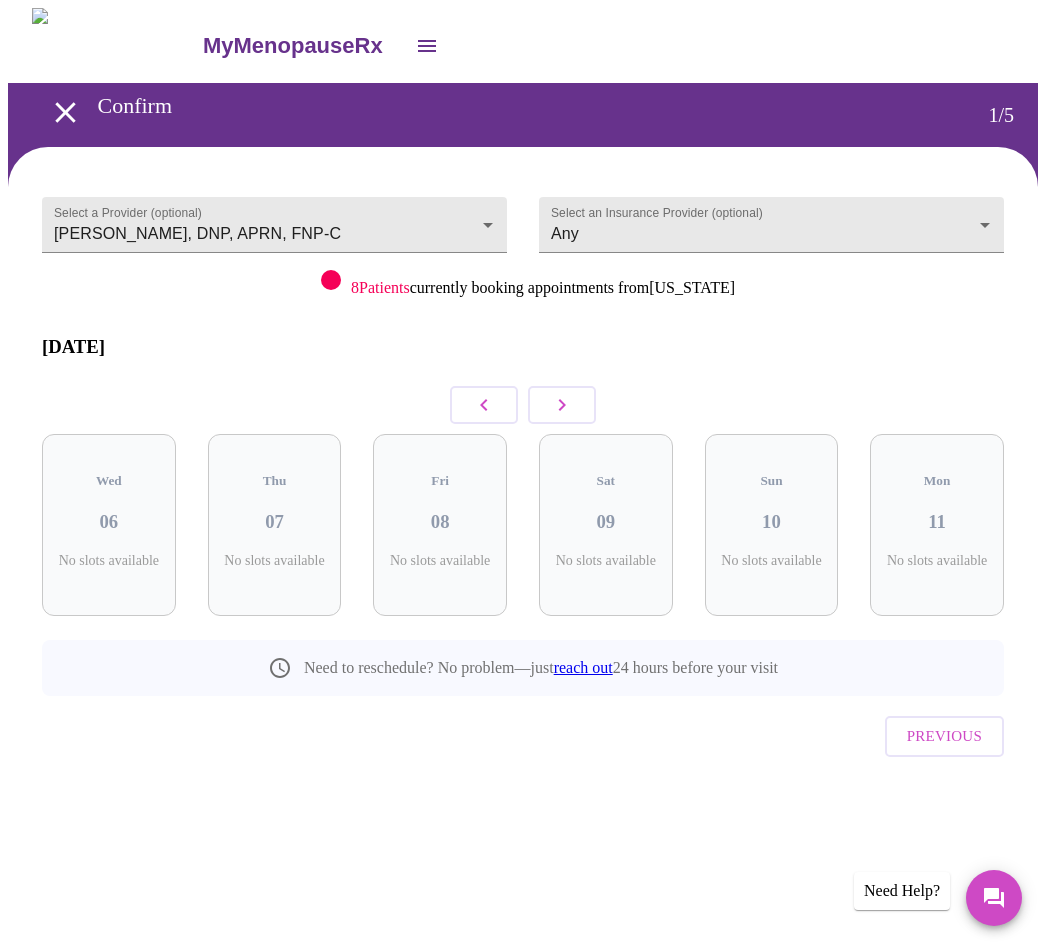 click 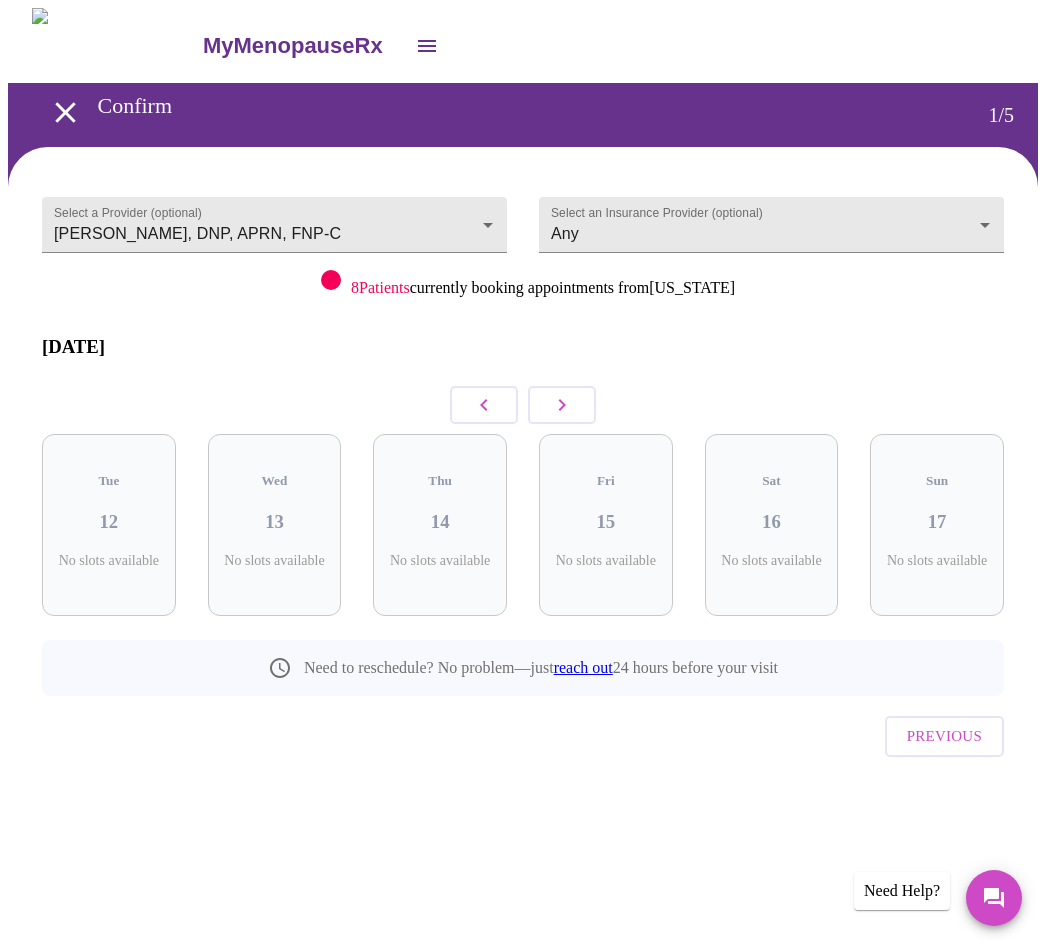 click 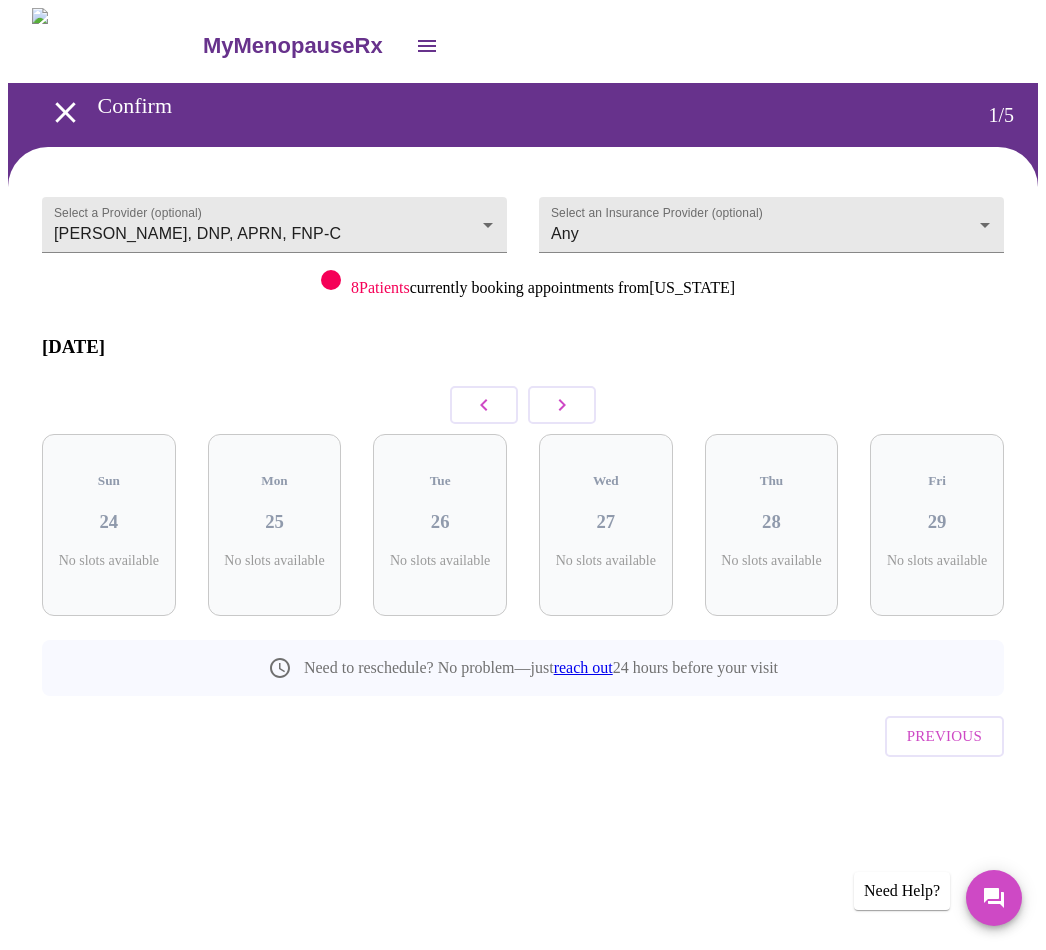 click 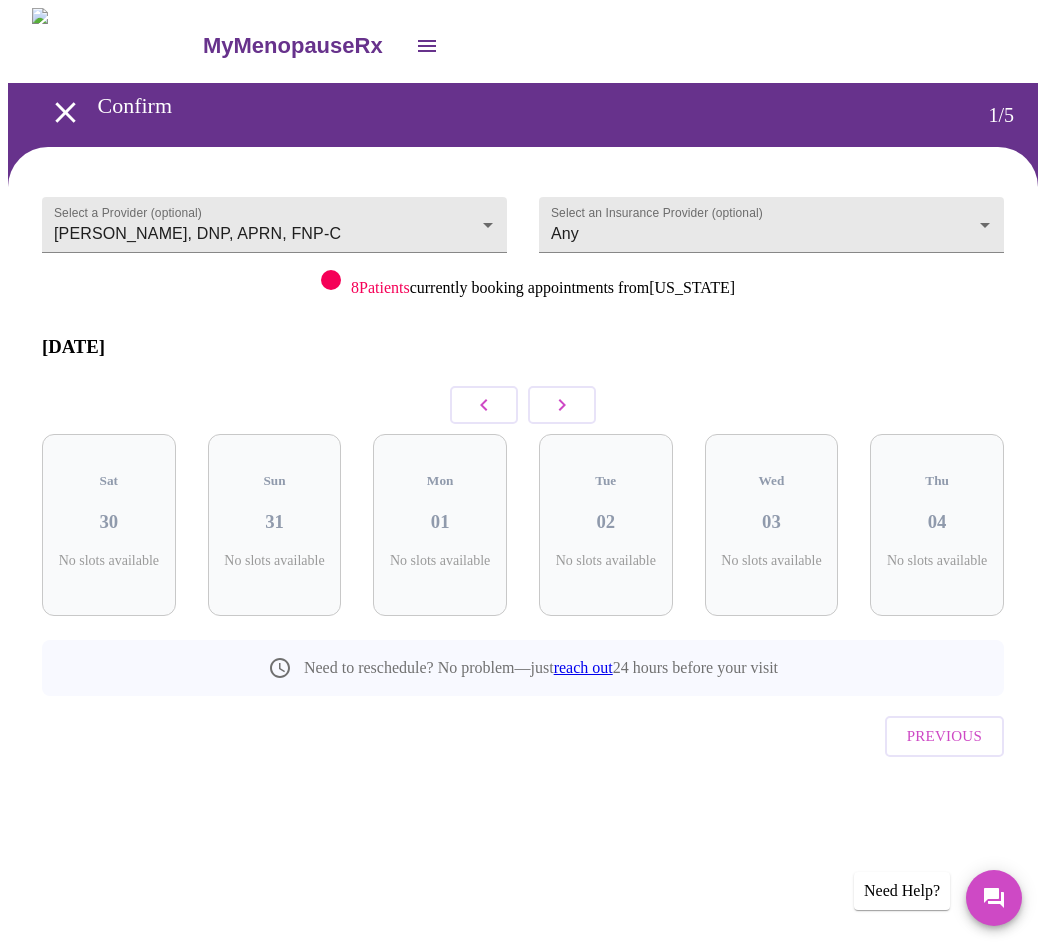 click 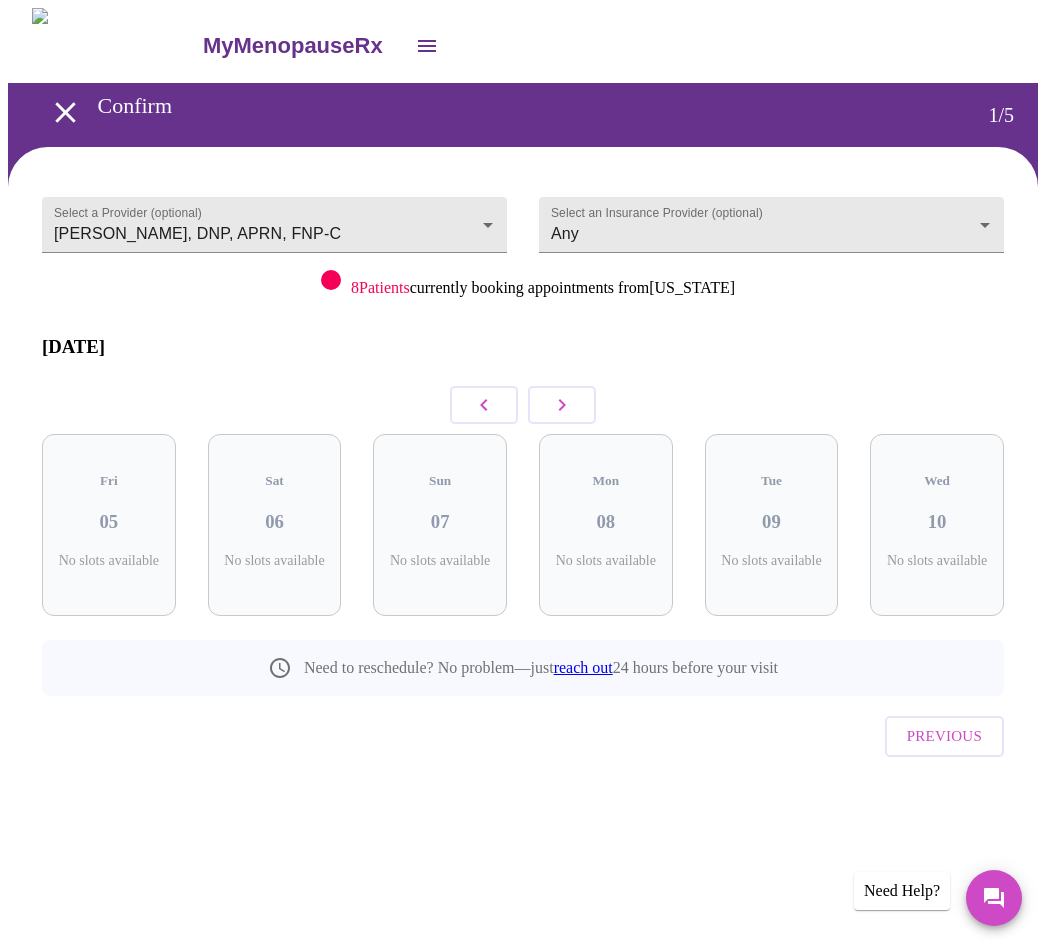 click 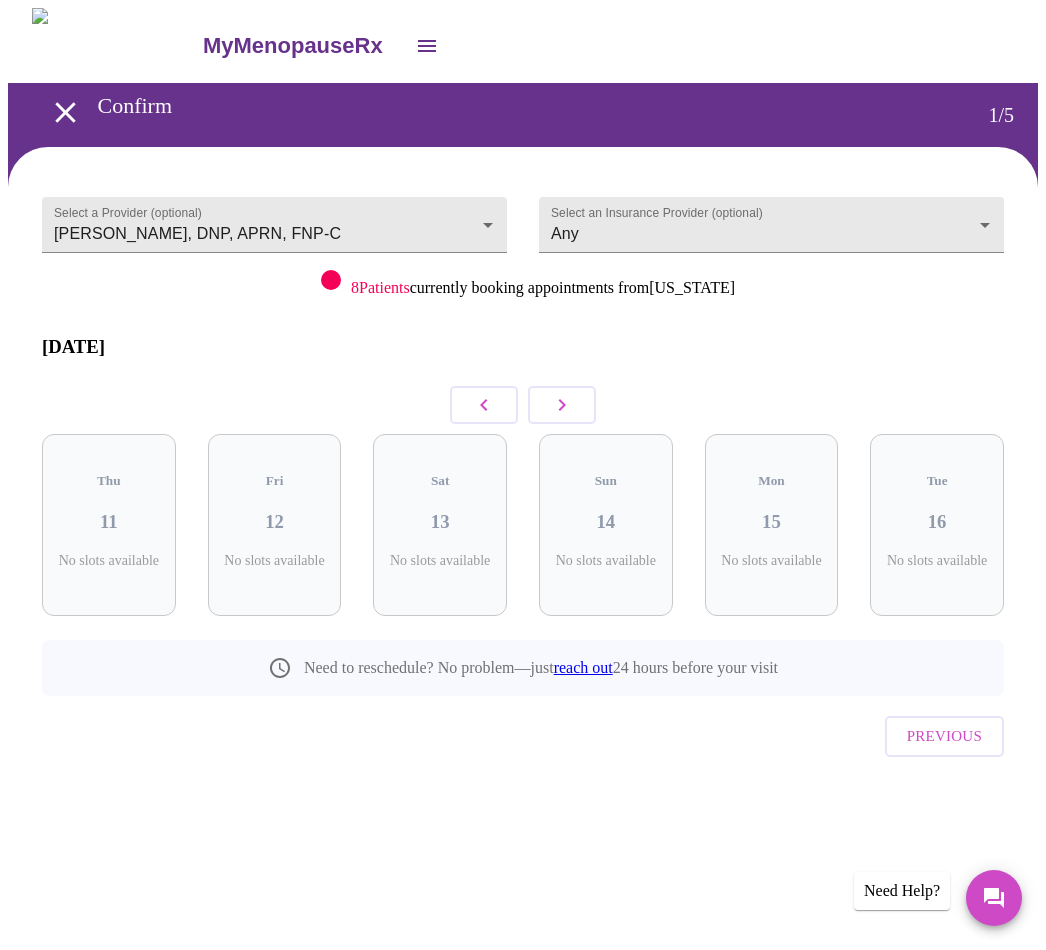 click 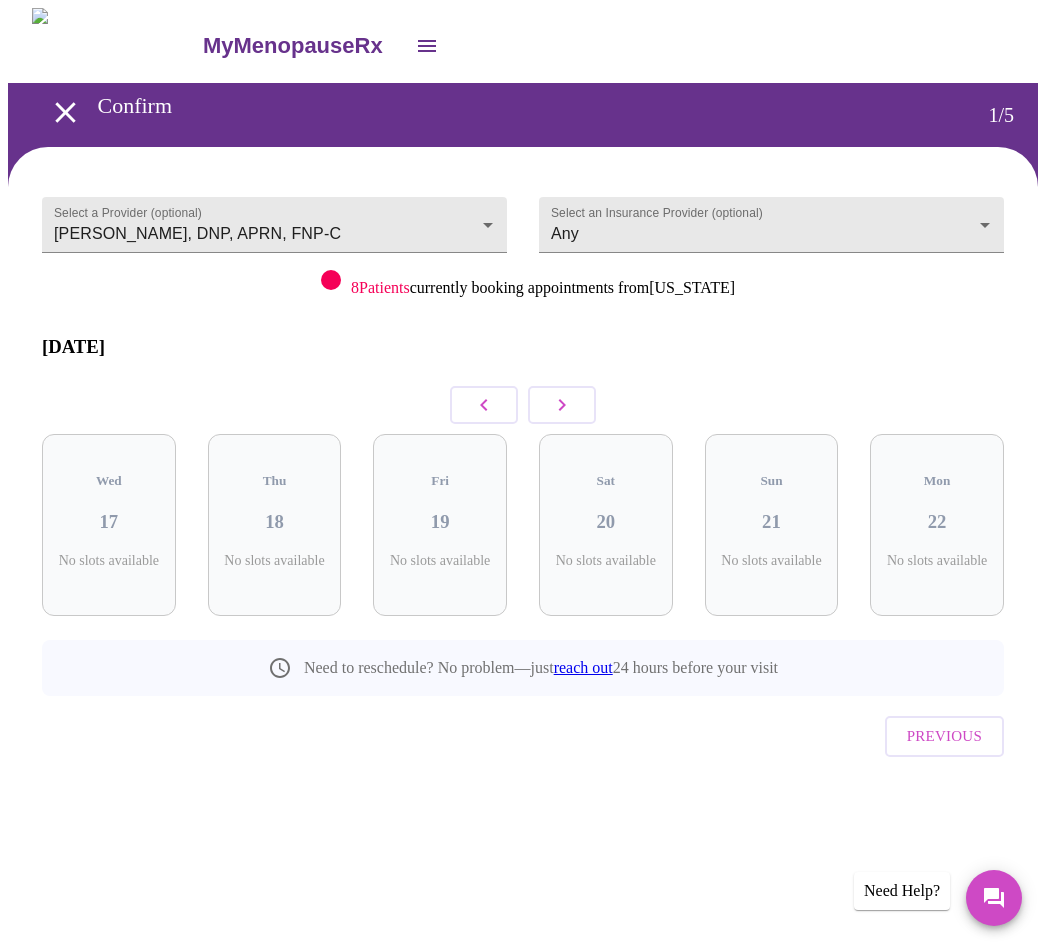 click 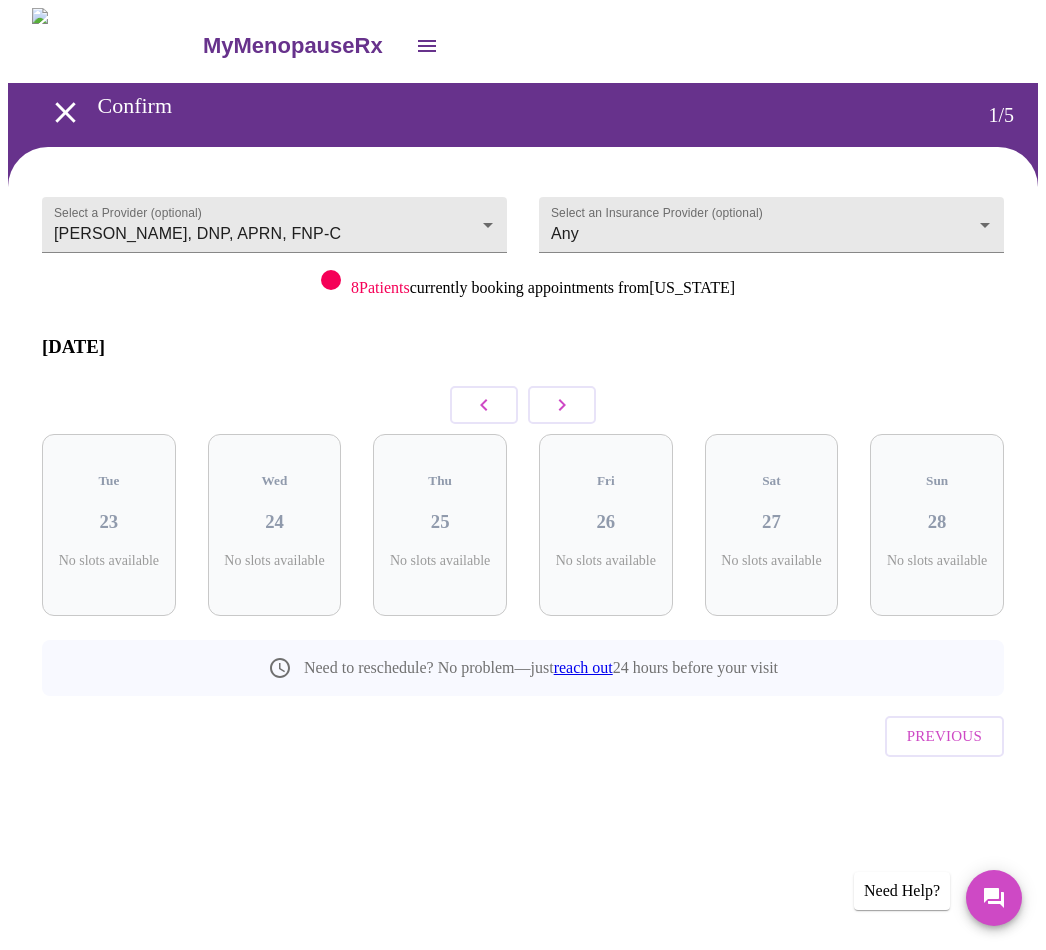 click 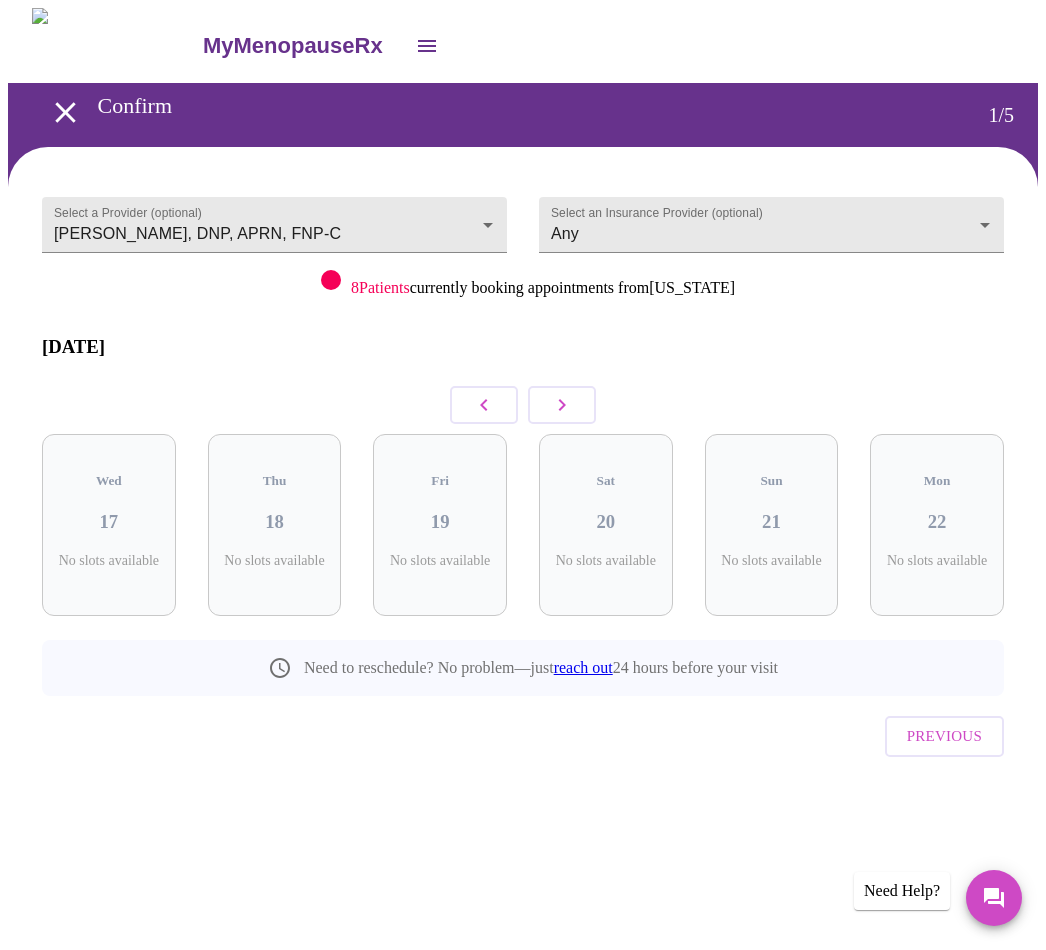 click 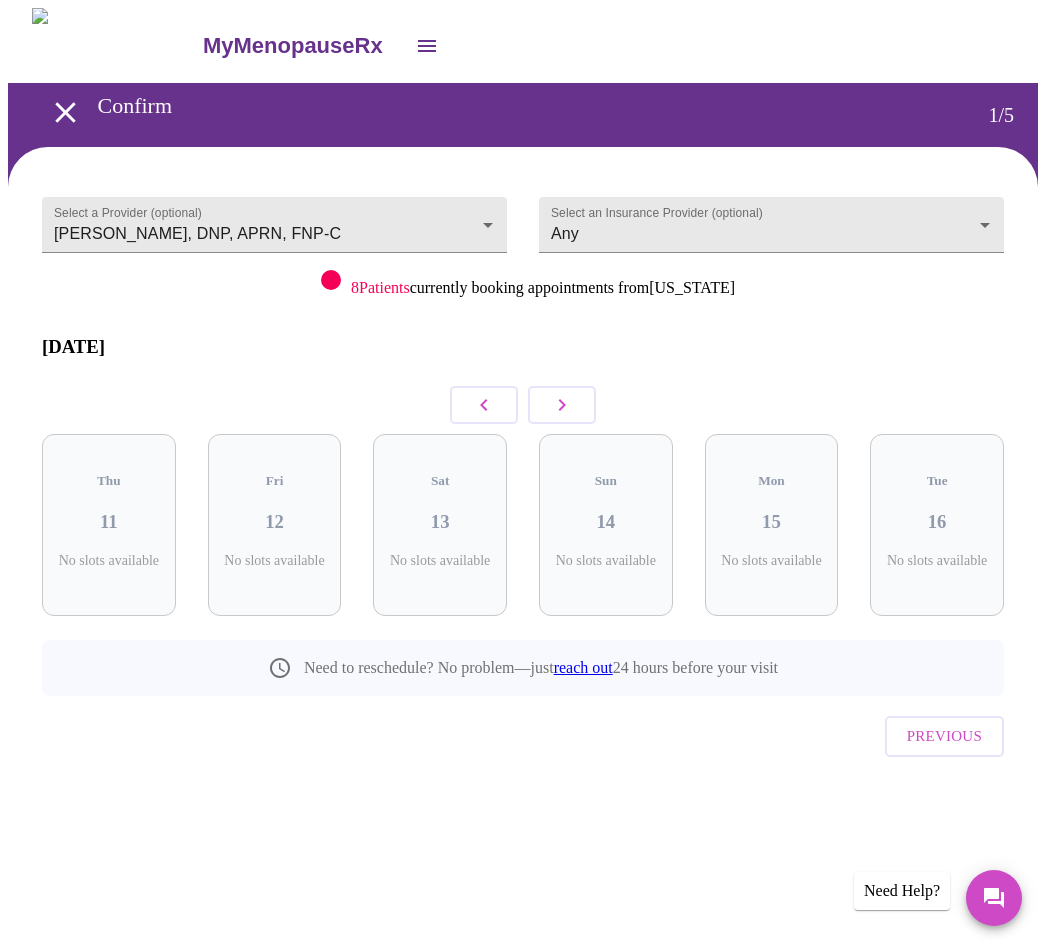 click on "MyMenopauseRx Confirm 1  /  5 Select a Provider (optional) [PERSON_NAME], DNP, APRN, FNP-C [PERSON_NAME], DNP, APRN, FNP-C Select an Insurance Provider (optional) Any Any 8  Patients  currently booking appointments from  [US_STATE] [DATE] Thu 11 No slots available Fri 12 No slots available Sat 13 No slots available Sun 14 No slots available Mon 15 No slots available Tue 16 No slots available Need to reschedule? No problem—just  reach out  24 hours before your visit Previous Need Help?" at bounding box center (523, 432) 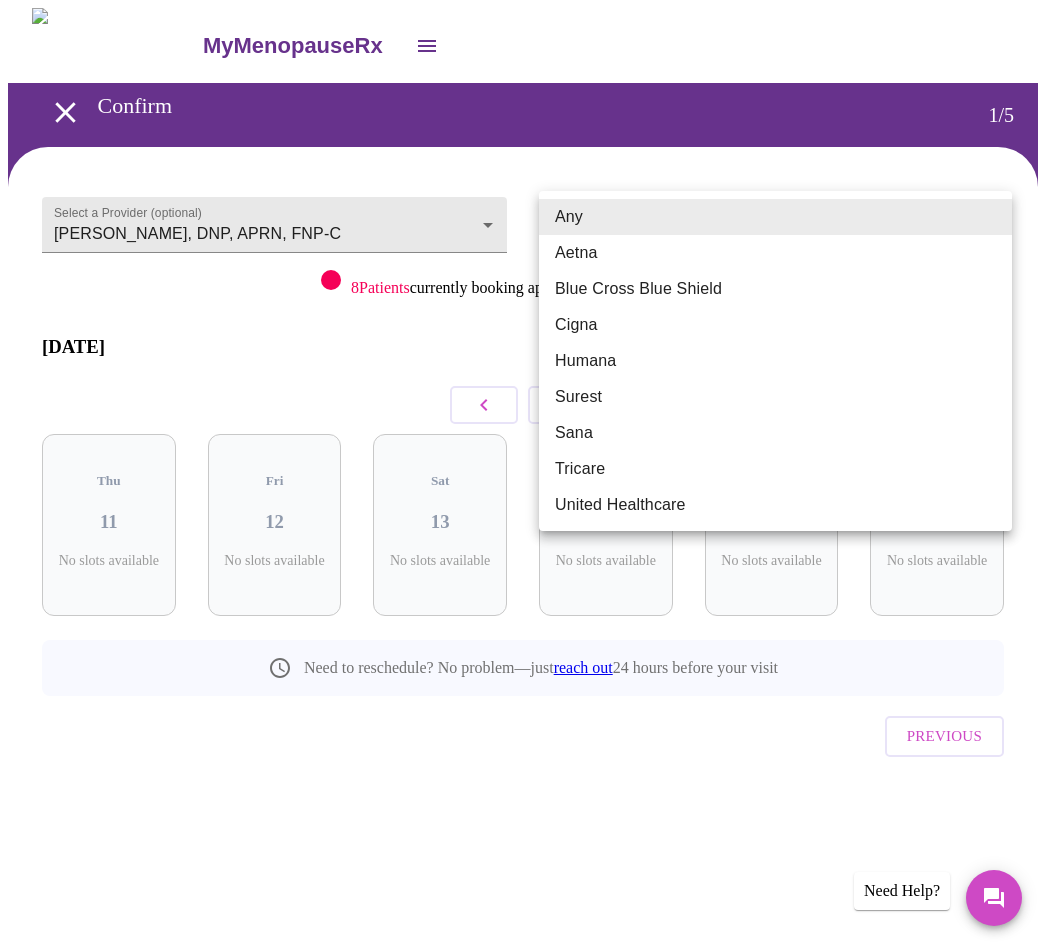 click at bounding box center [523, 475] 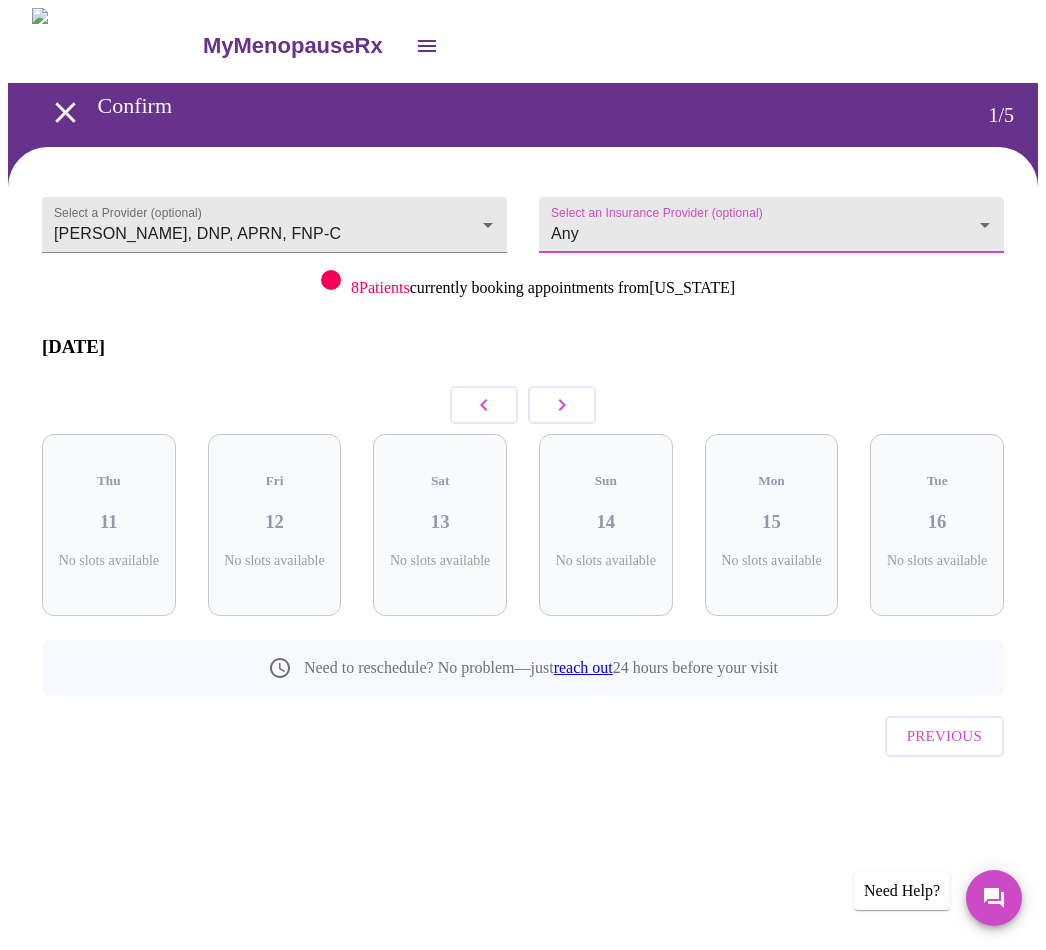 click 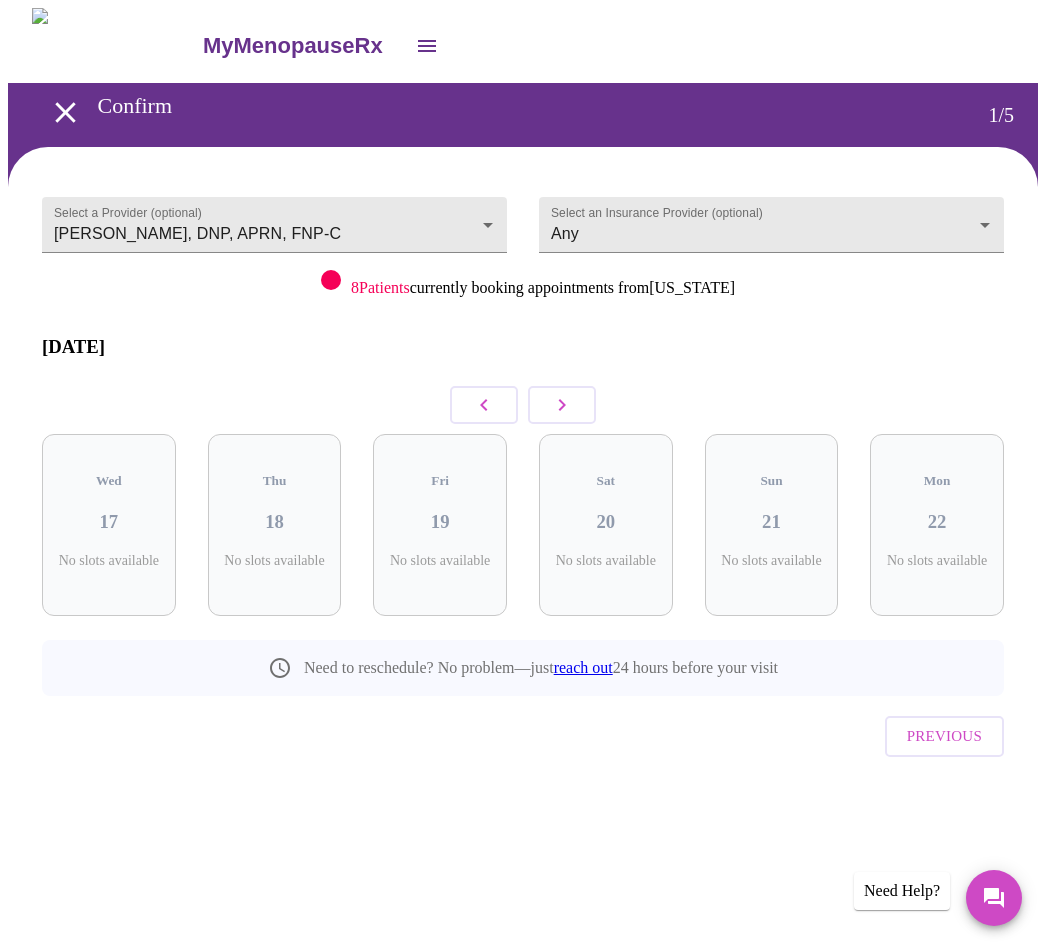 click on "Wed 17 No slots available" at bounding box center [109, 525] 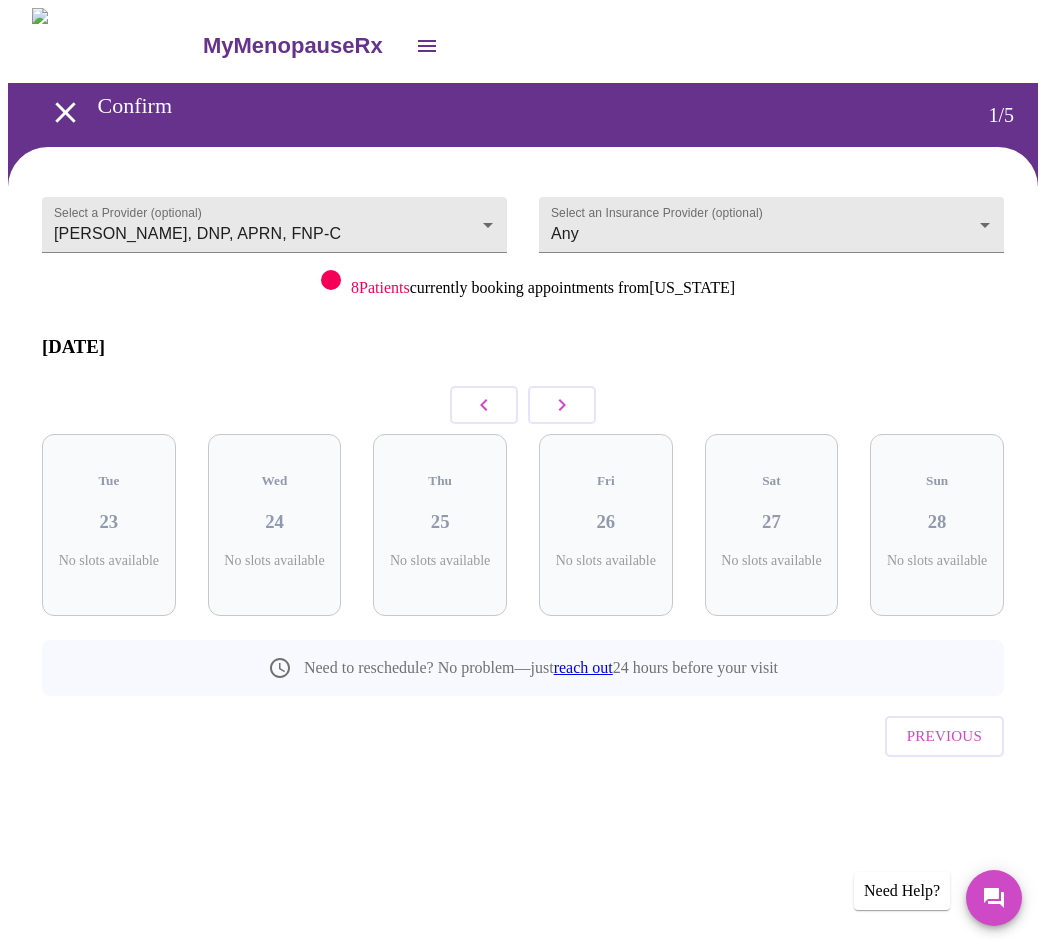 click 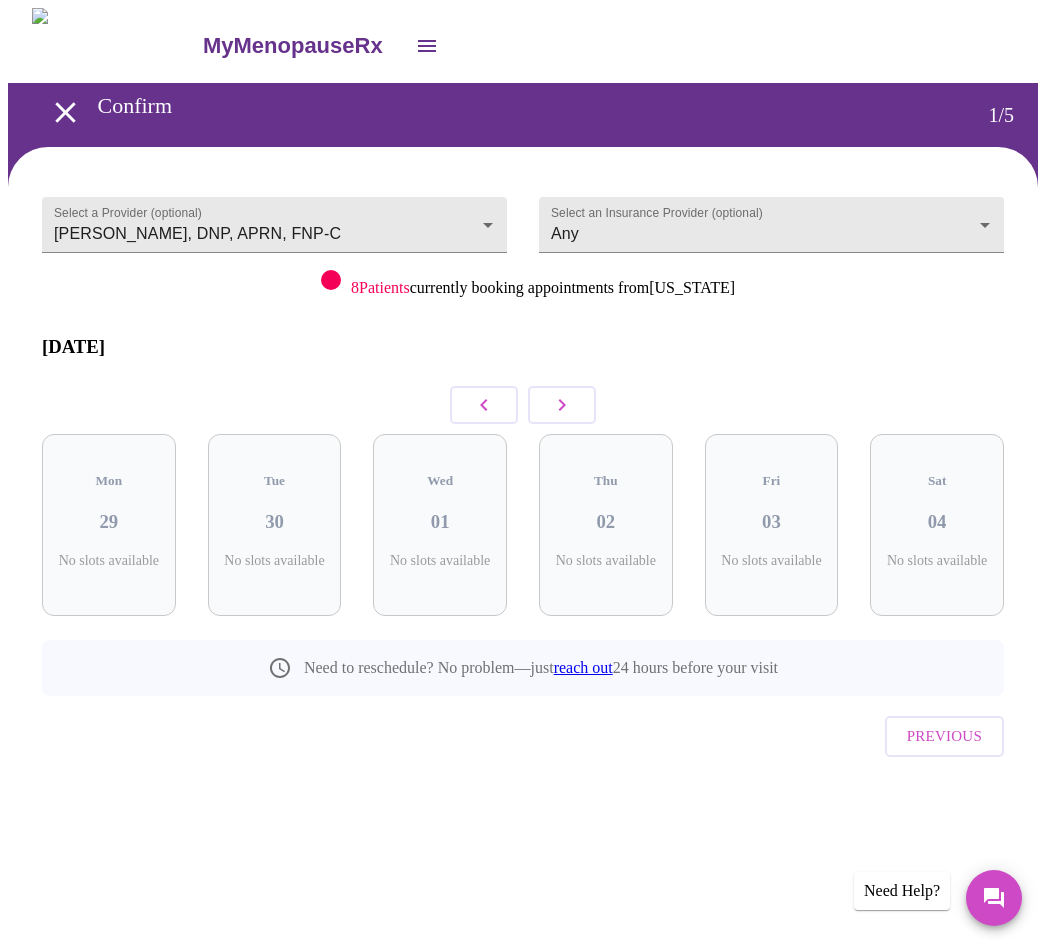 click 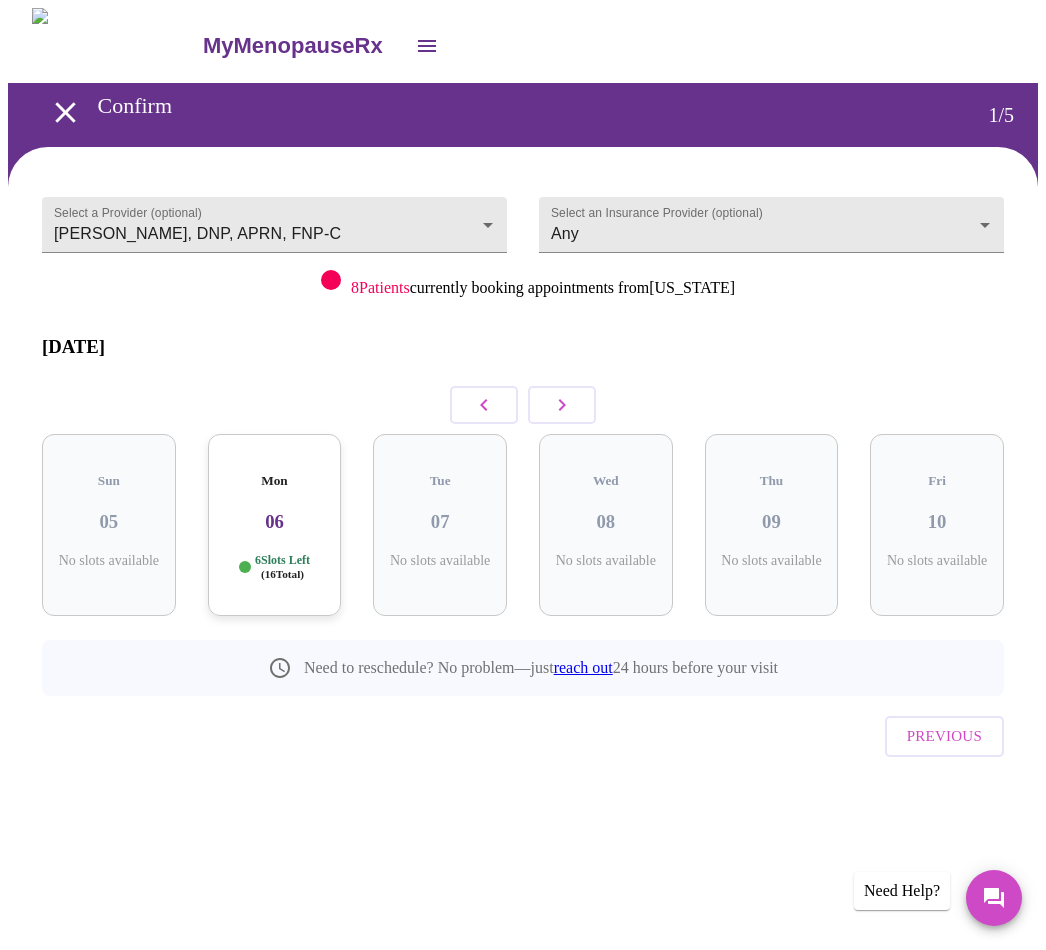 click 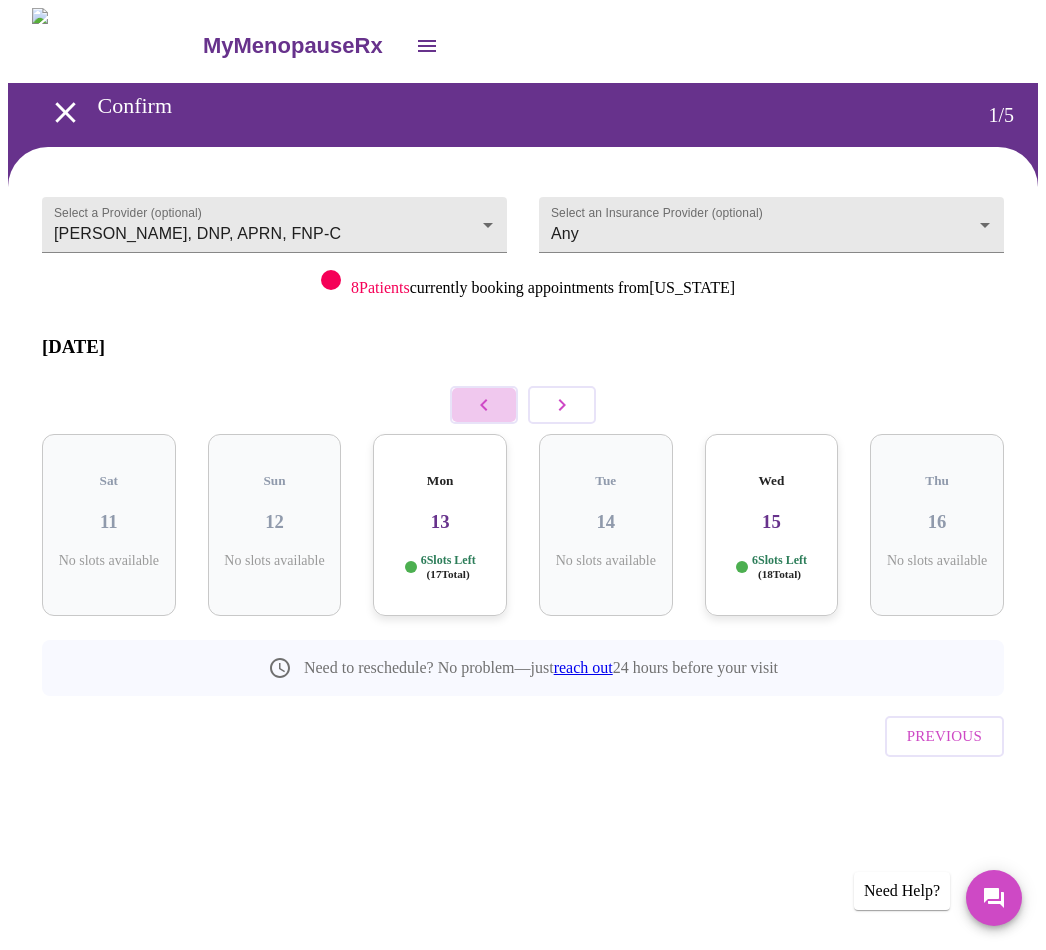 click at bounding box center (484, 405) 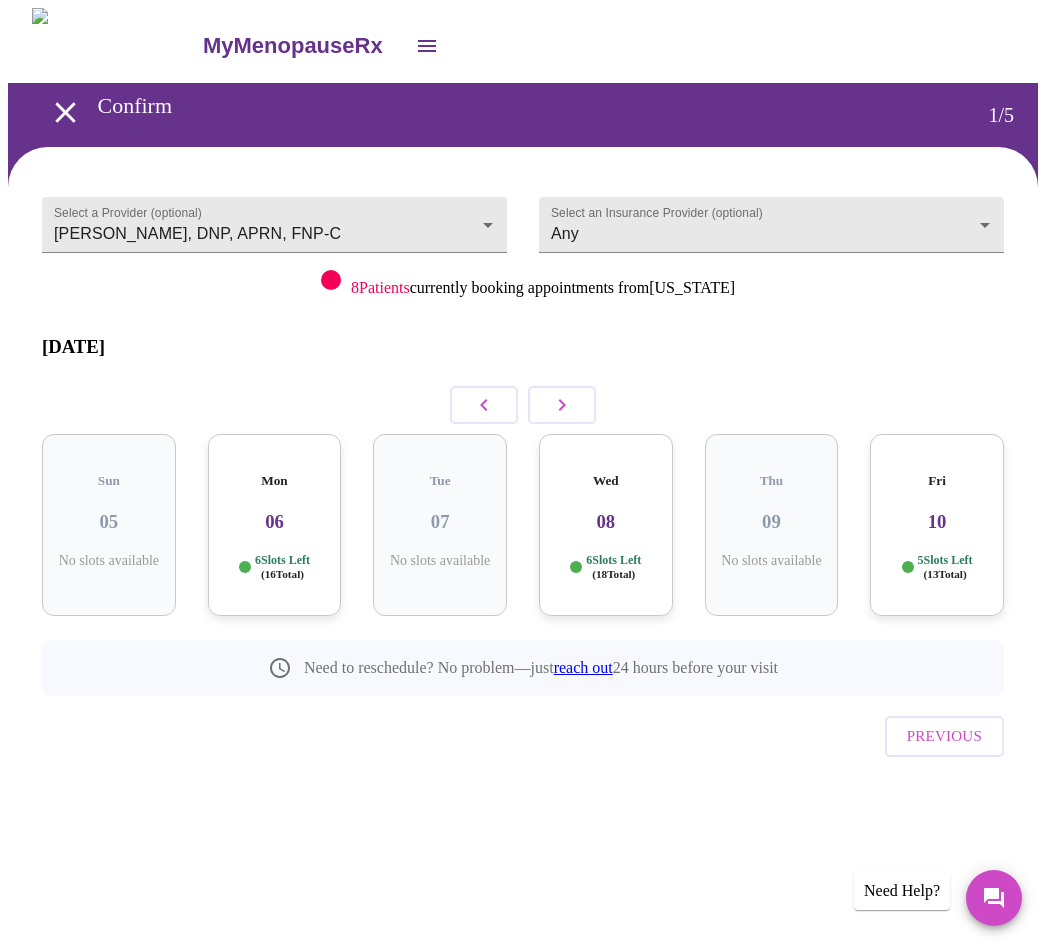click at bounding box center (484, 405) 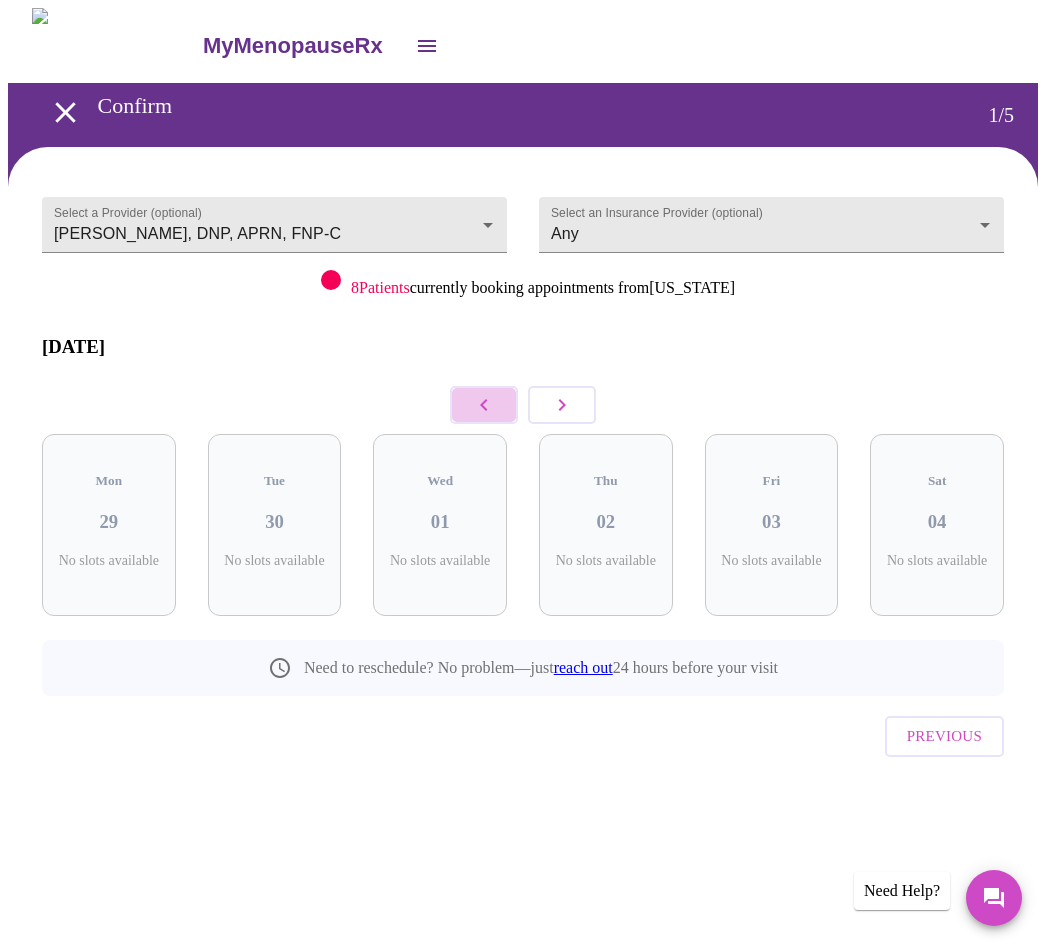 click 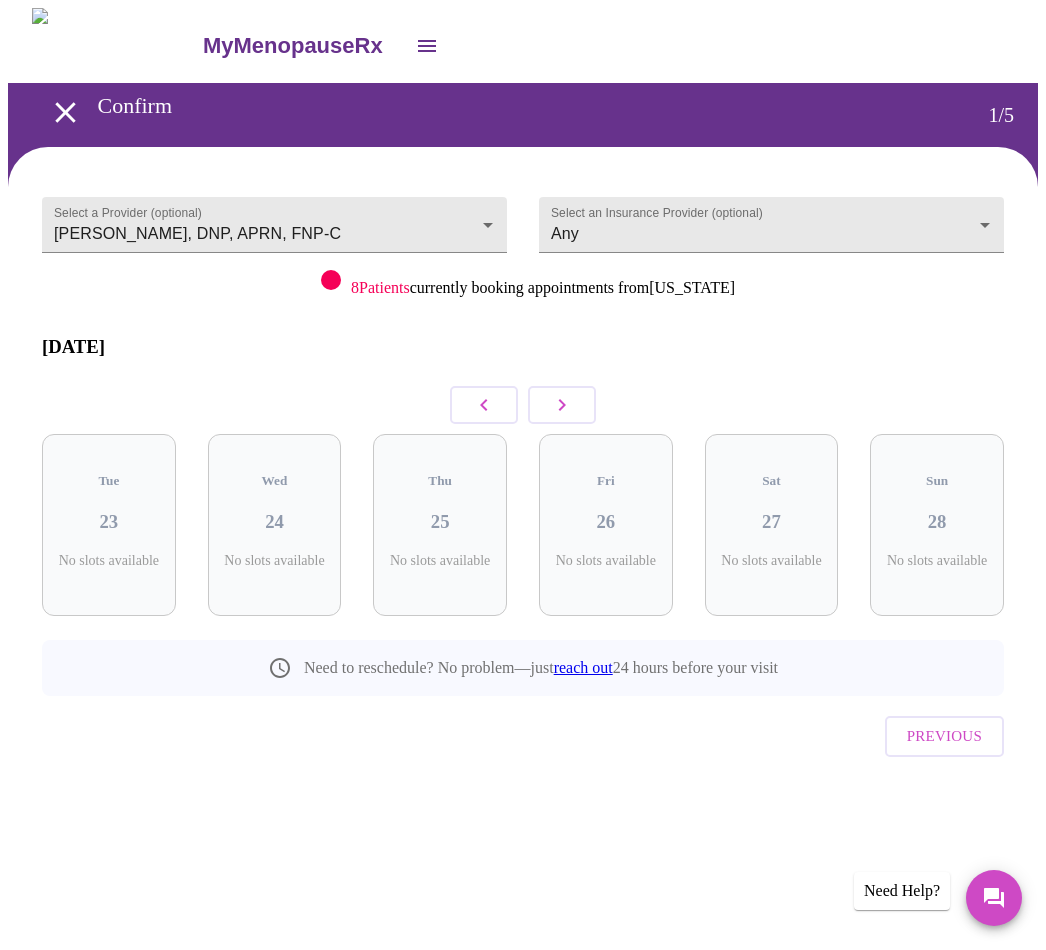 click 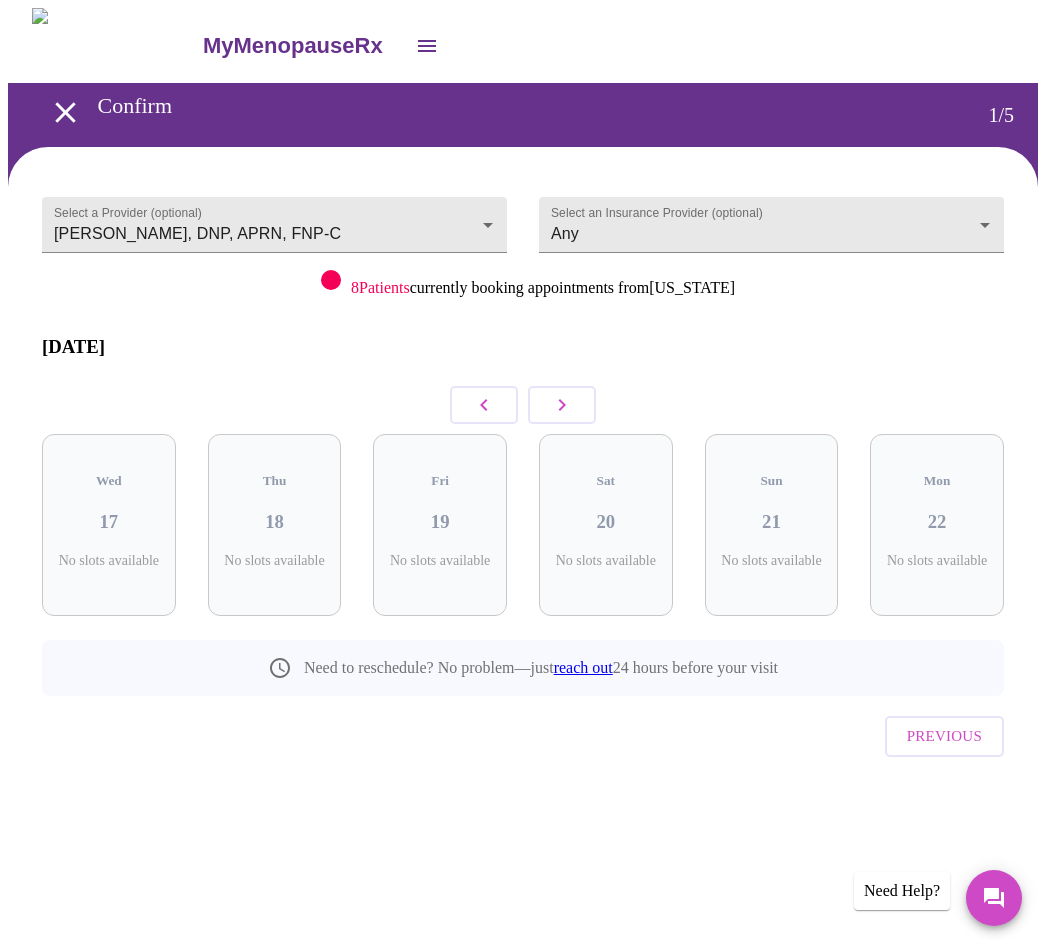 click 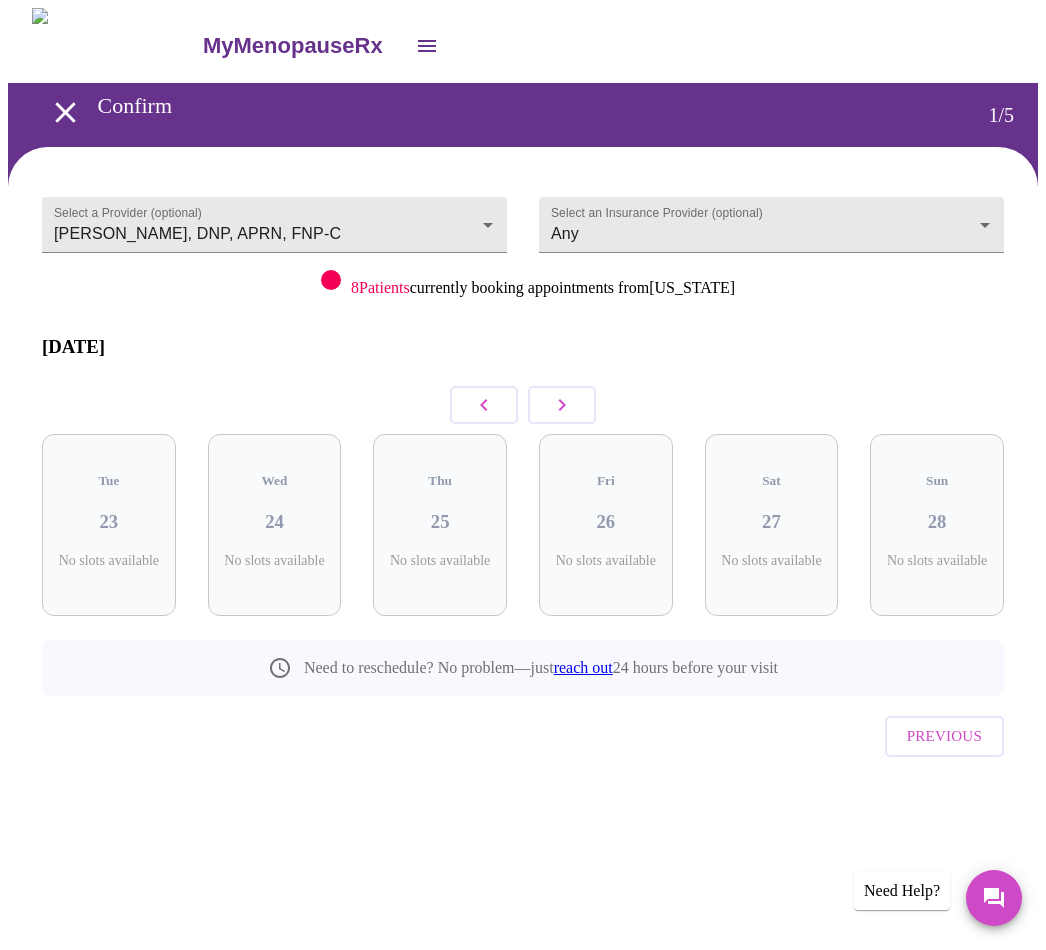 click at bounding box center [562, 405] 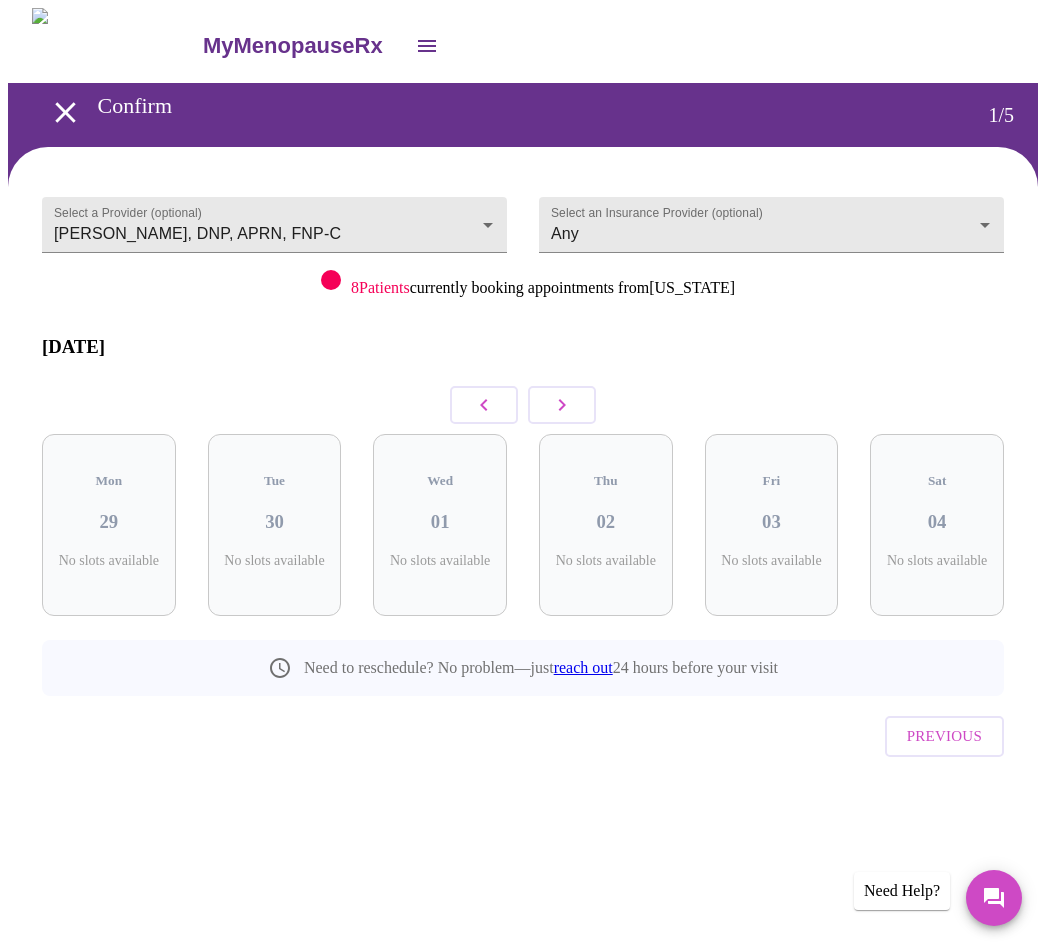 click at bounding box center (562, 405) 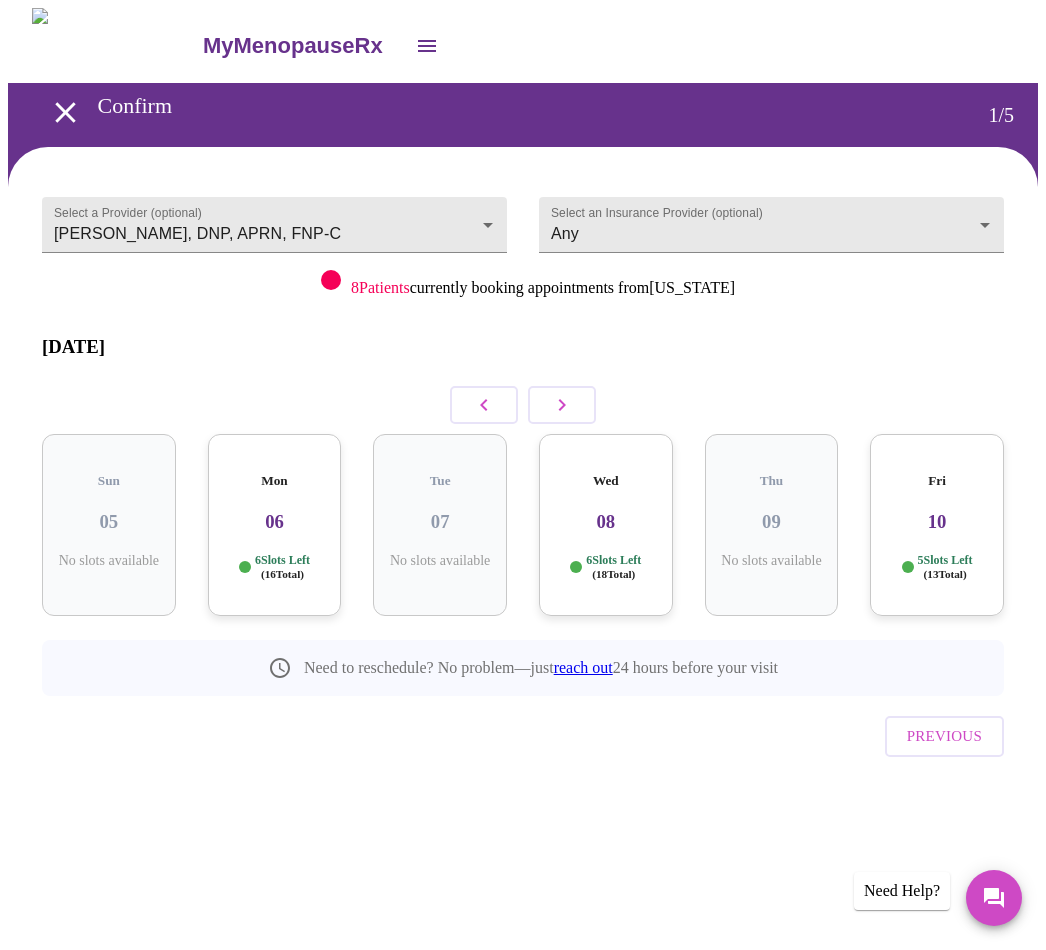 click on "06" at bounding box center [275, 522] 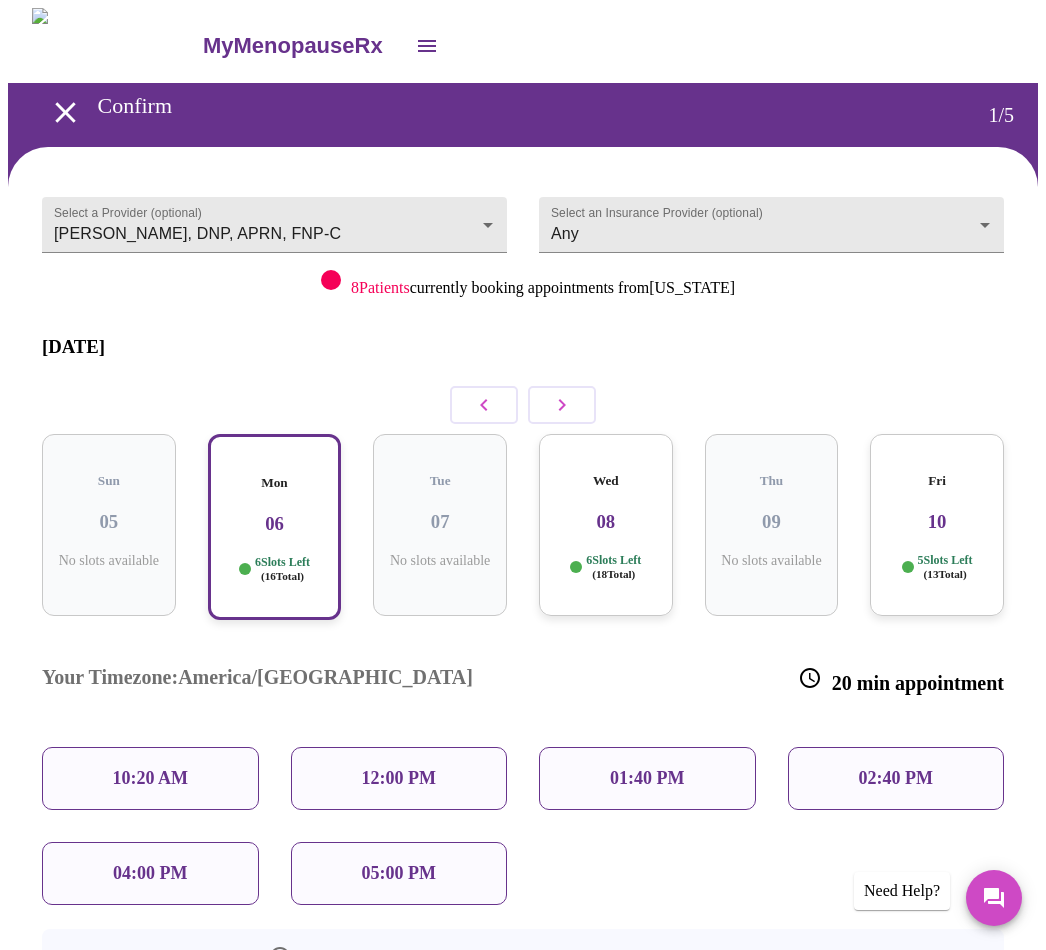 click on "10:20 AM" at bounding box center (151, 778) 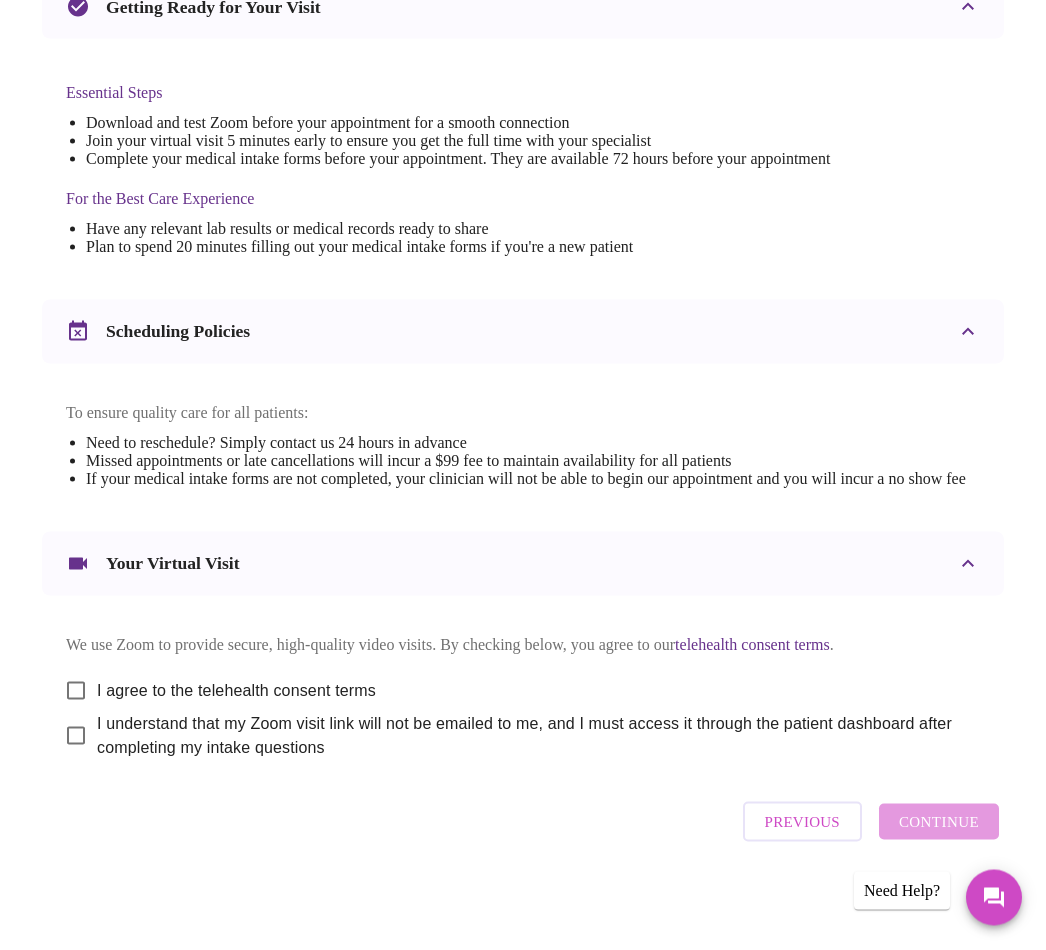 scroll, scrollTop: 482, scrollLeft: 0, axis: vertical 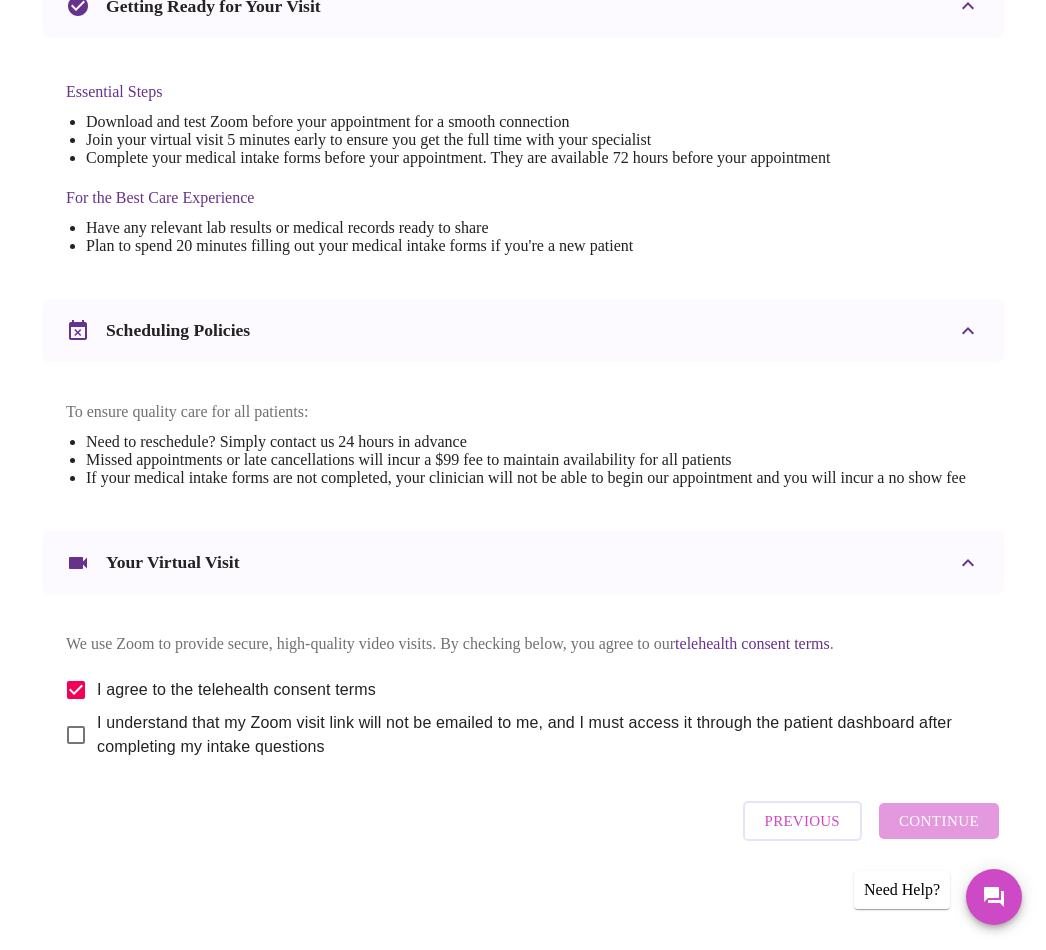 click on "I understand that my Zoom visit link will not be emailed to me, and I must access it through the patient dashboard after completing my intake questions" at bounding box center (76, 736) 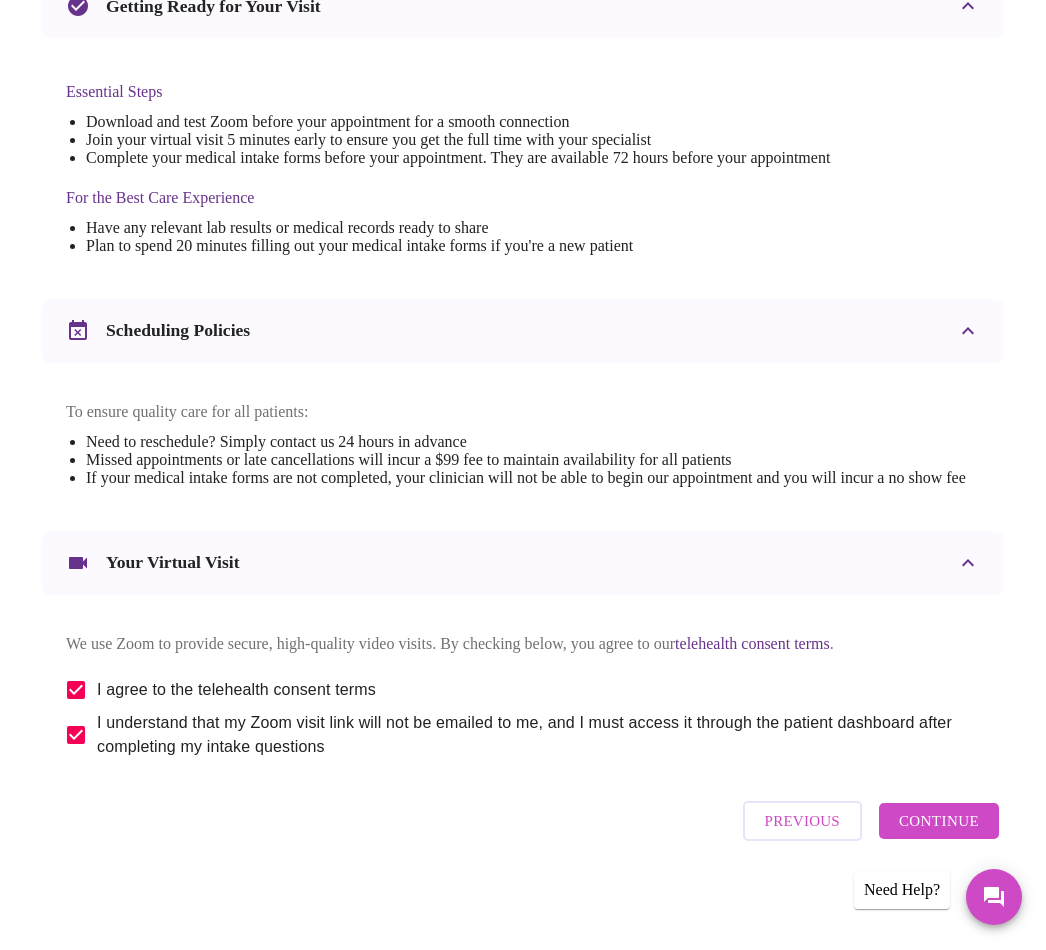 click on "Continue" at bounding box center [939, 822] 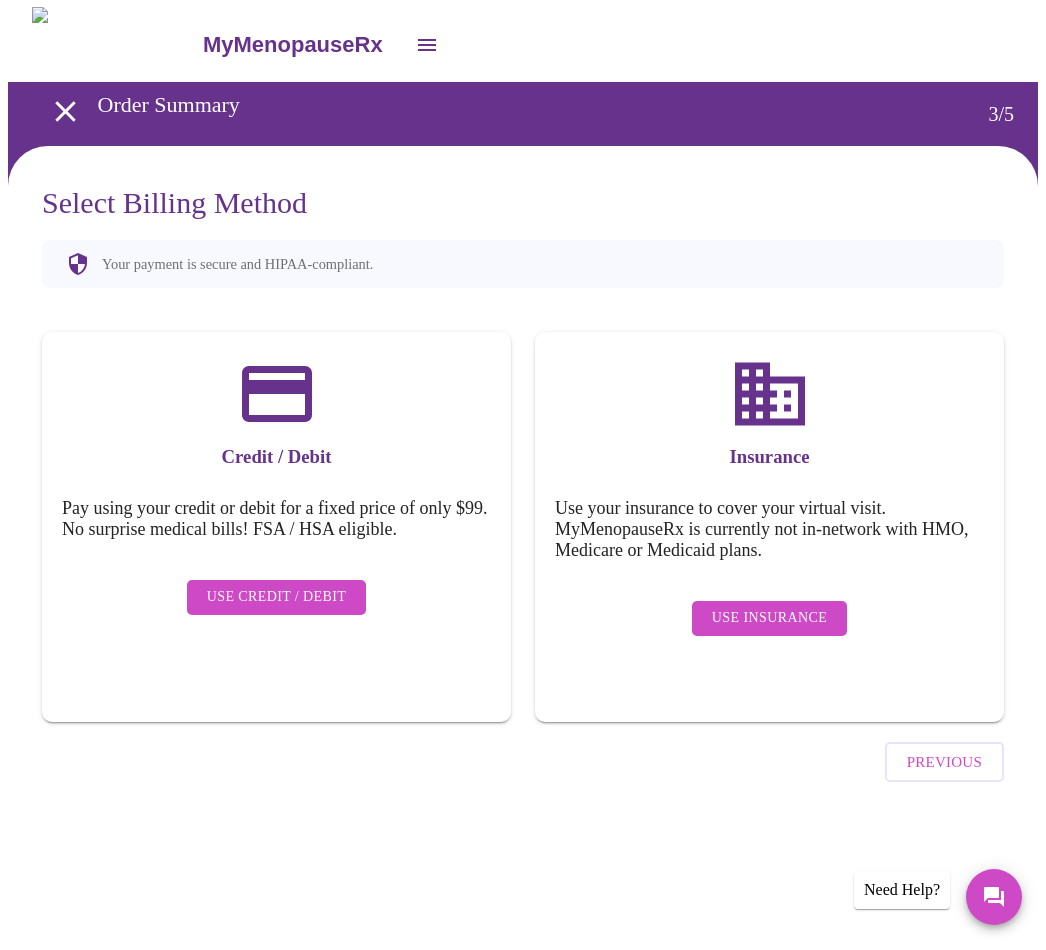 scroll, scrollTop: 0, scrollLeft: 0, axis: both 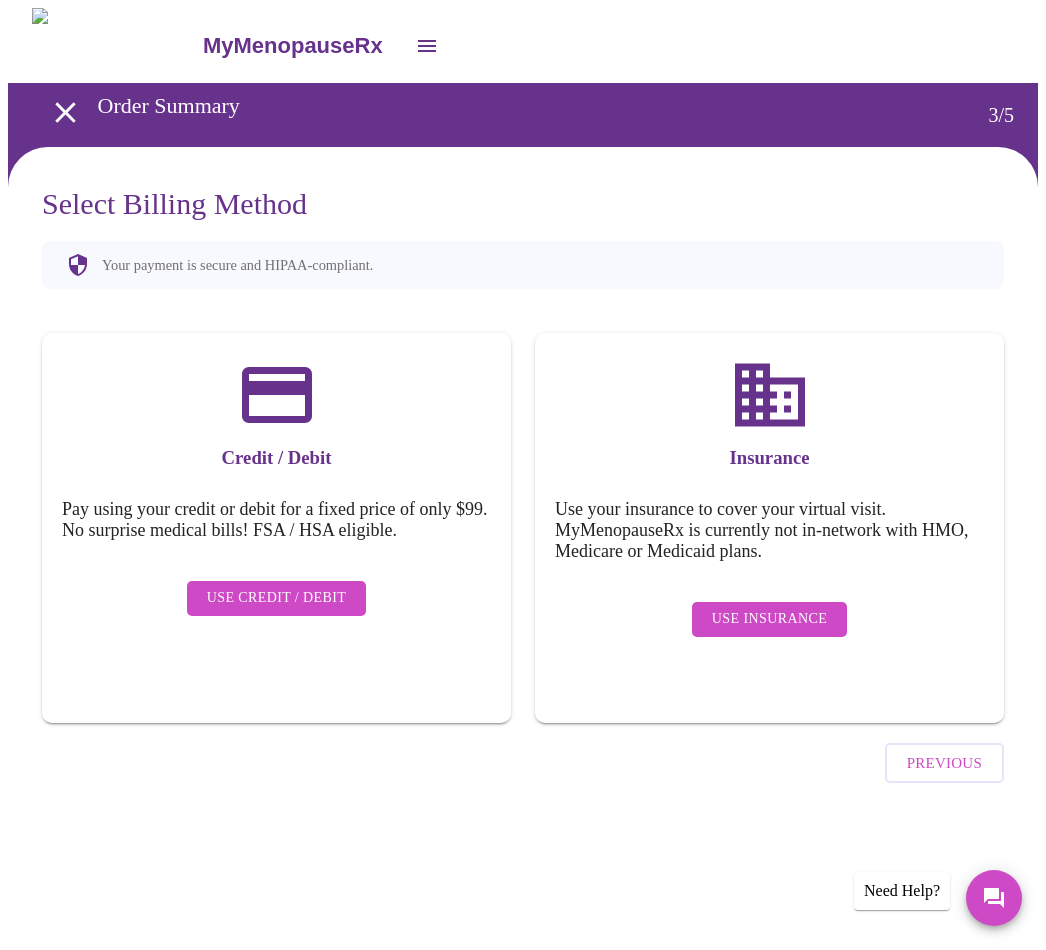 click on "Use Credit / Debit" at bounding box center (277, 598) 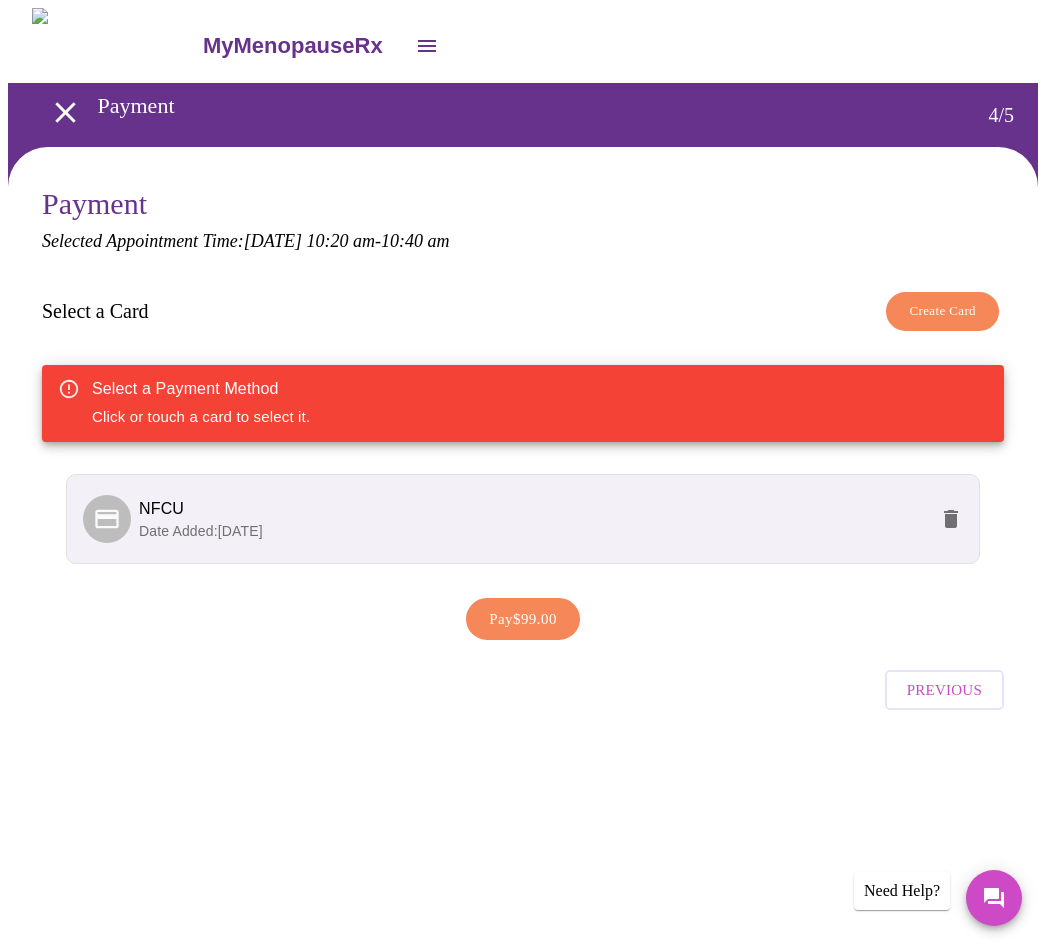 click on "NFCU" at bounding box center (533, 509) 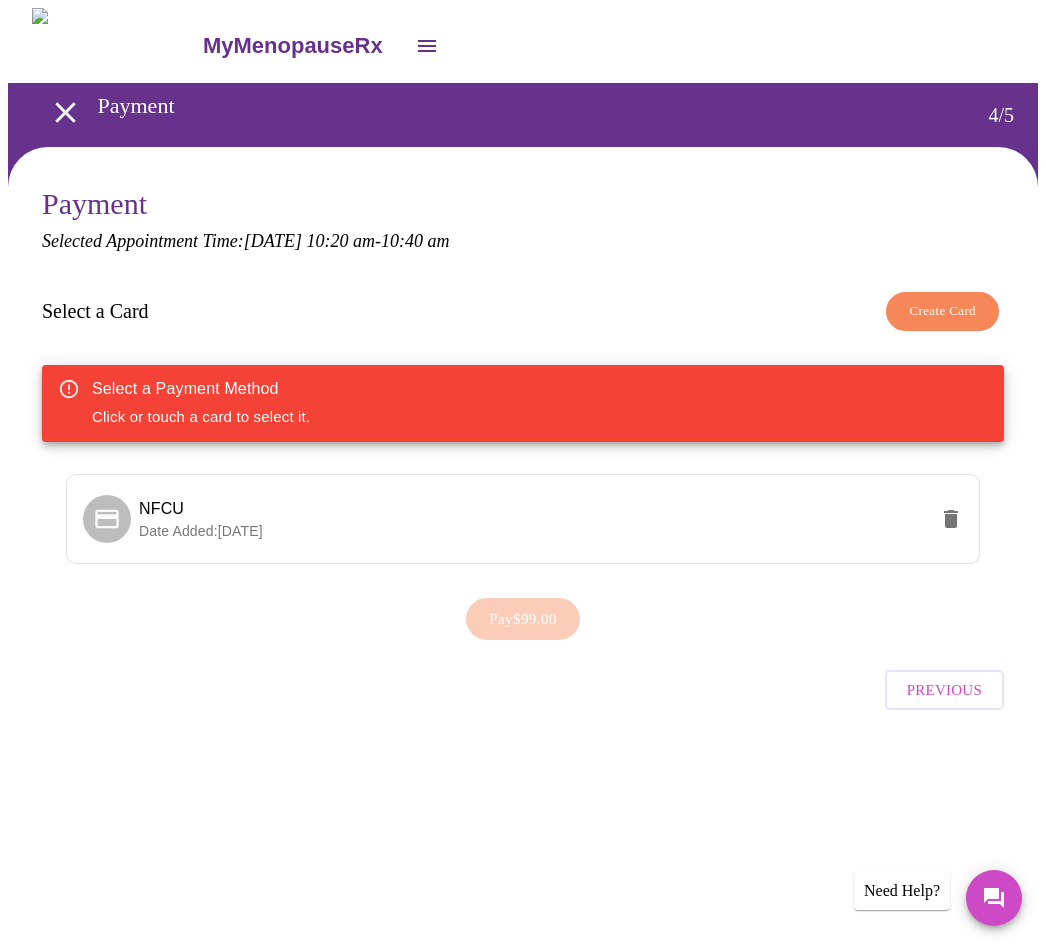 click on "NFCU" at bounding box center (533, 509) 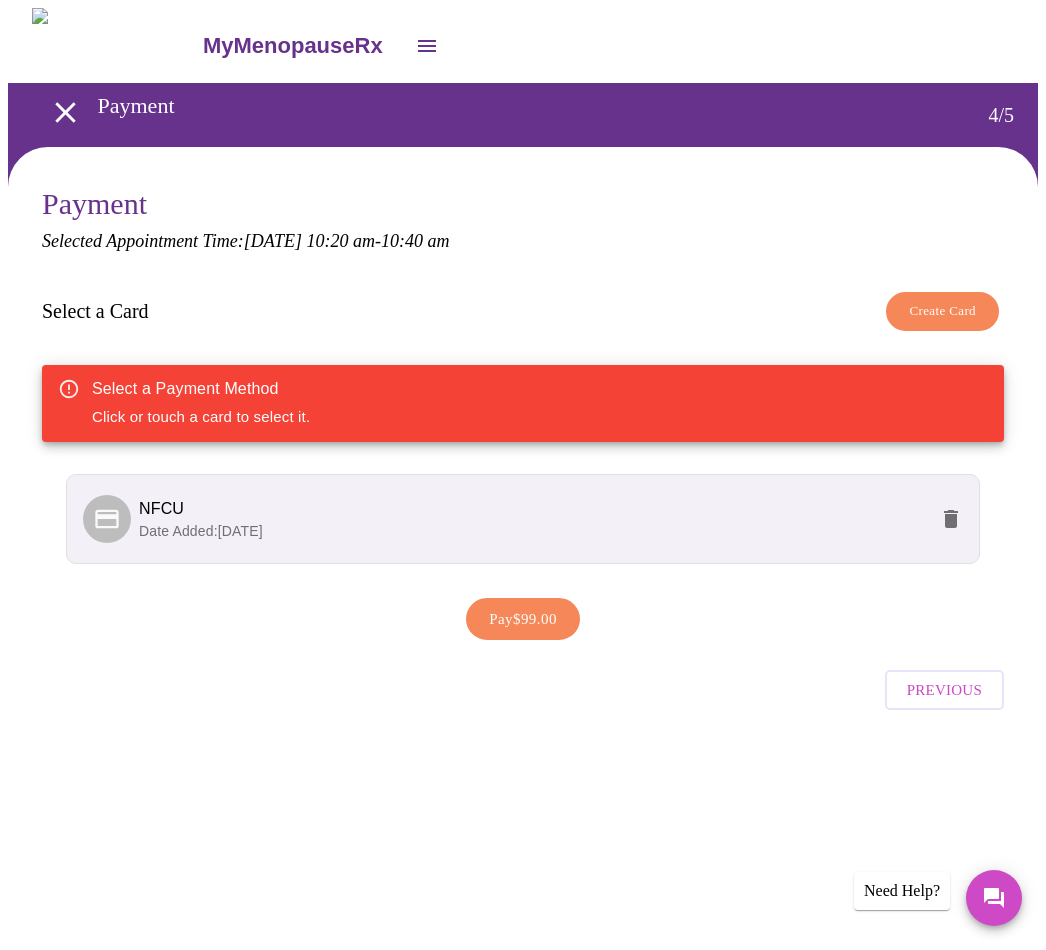 click on "Pay  $99.00" at bounding box center [523, 619] 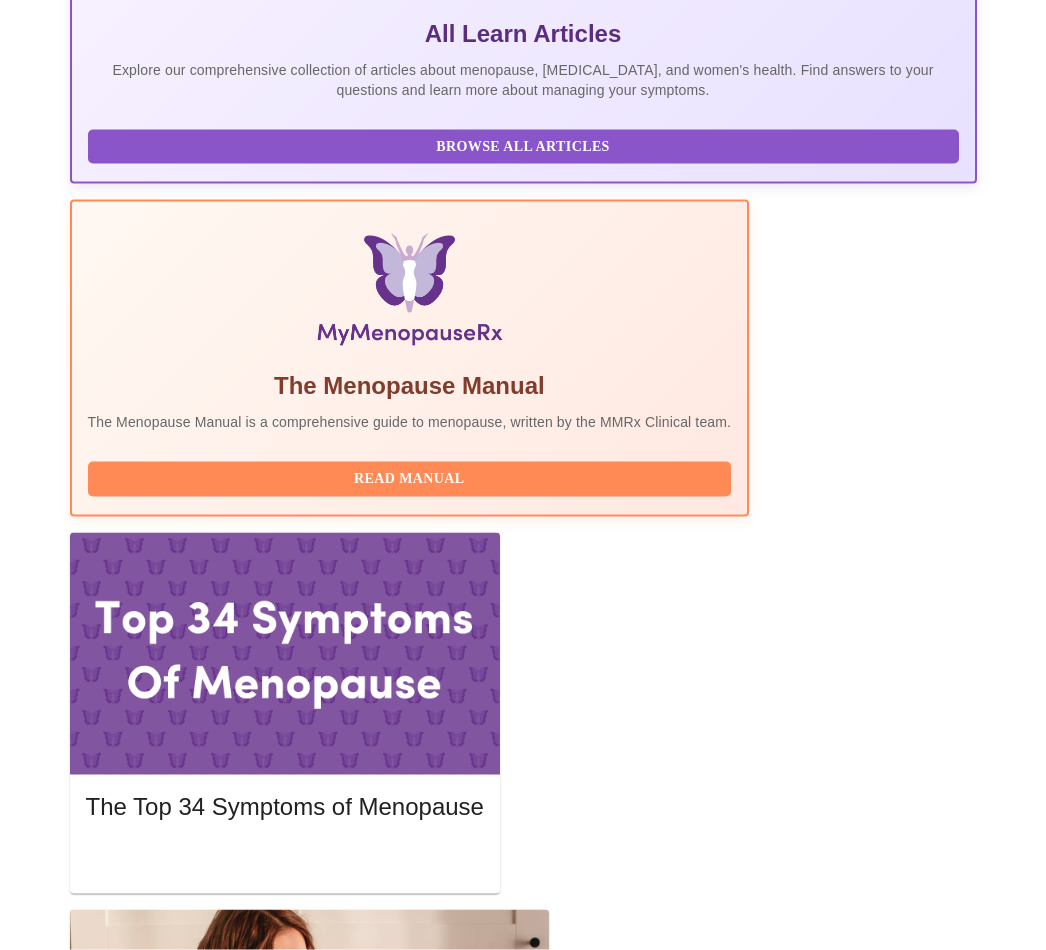 scroll, scrollTop: 549, scrollLeft: 0, axis: vertical 